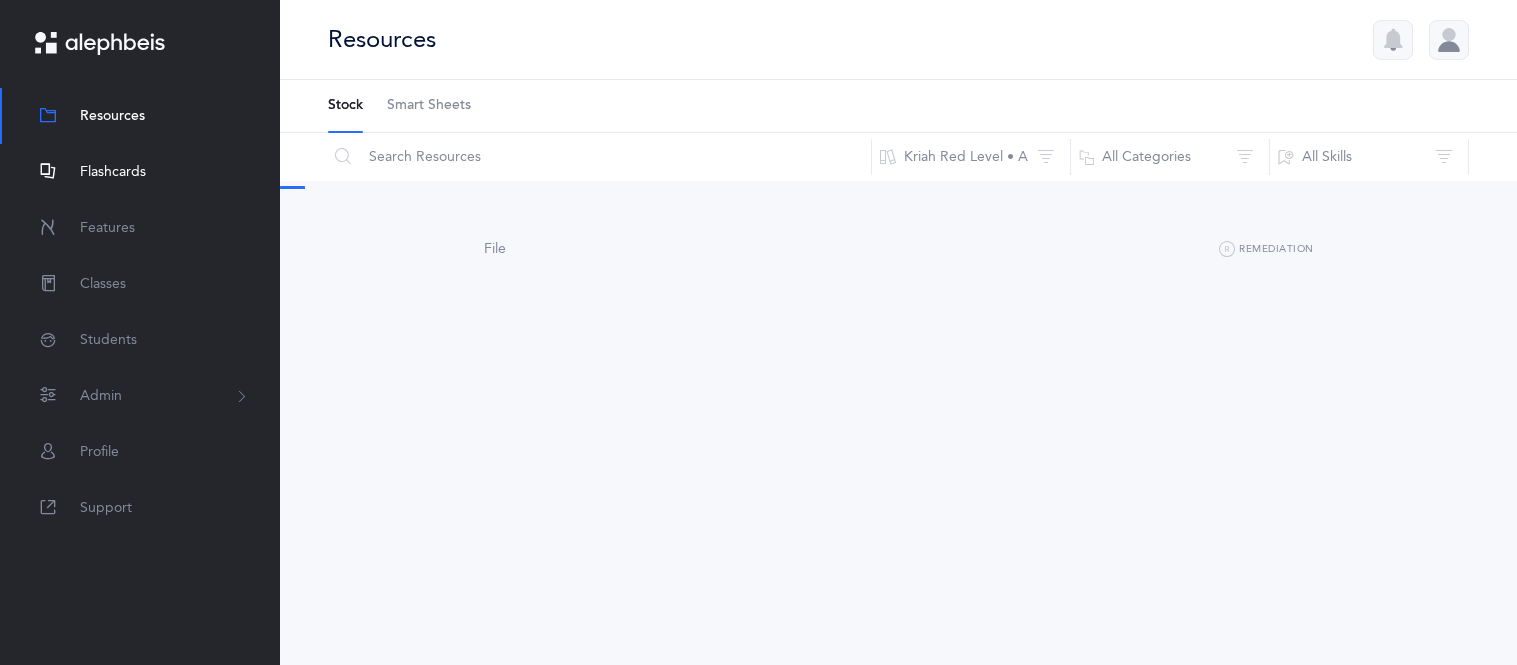 scroll, scrollTop: 0, scrollLeft: 0, axis: both 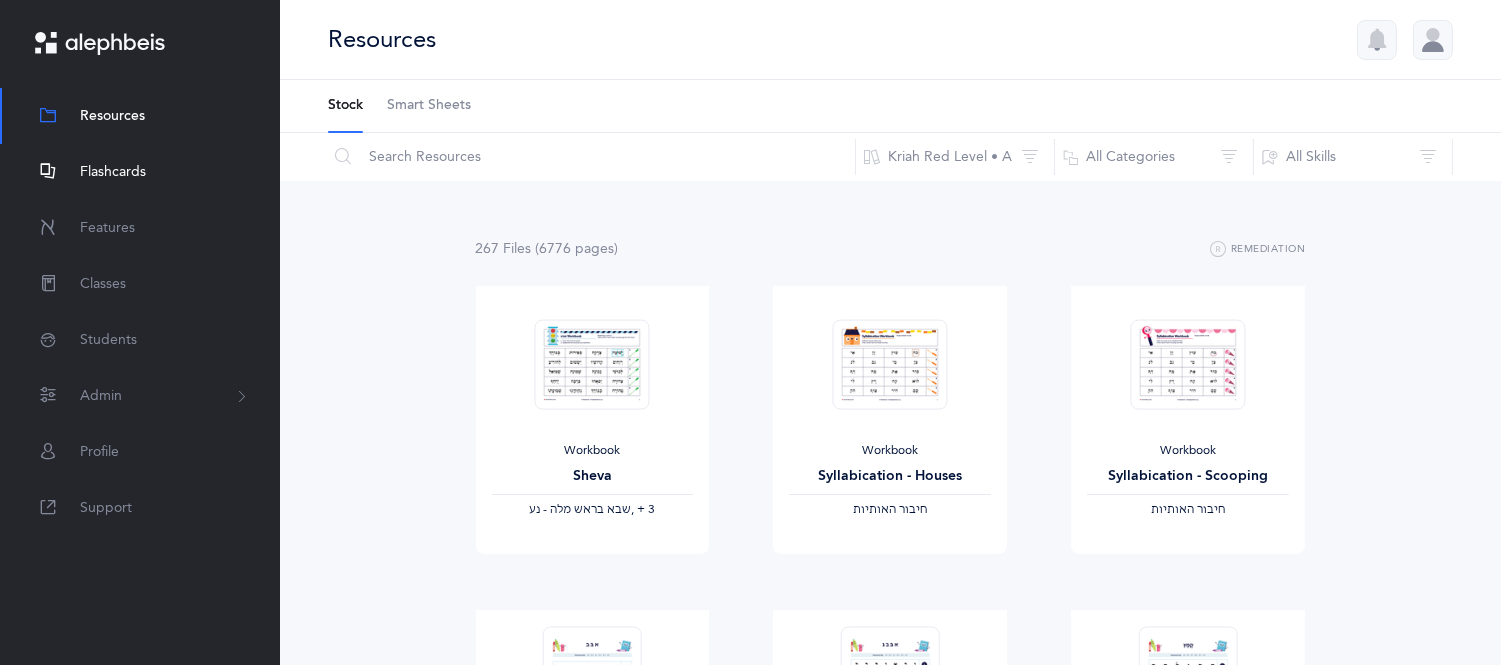 click on "Flashcards" at bounding box center [113, 172] 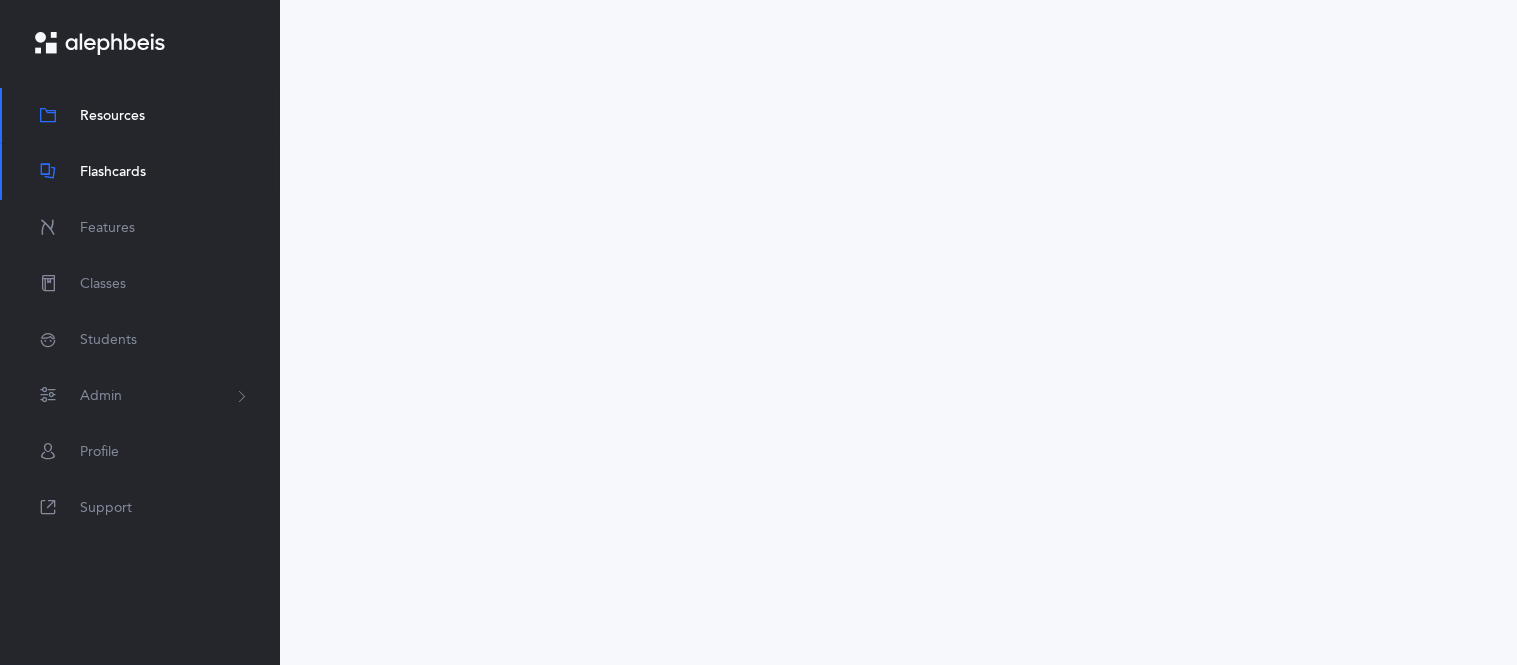 click on "Flashcards" at bounding box center (113, 172) 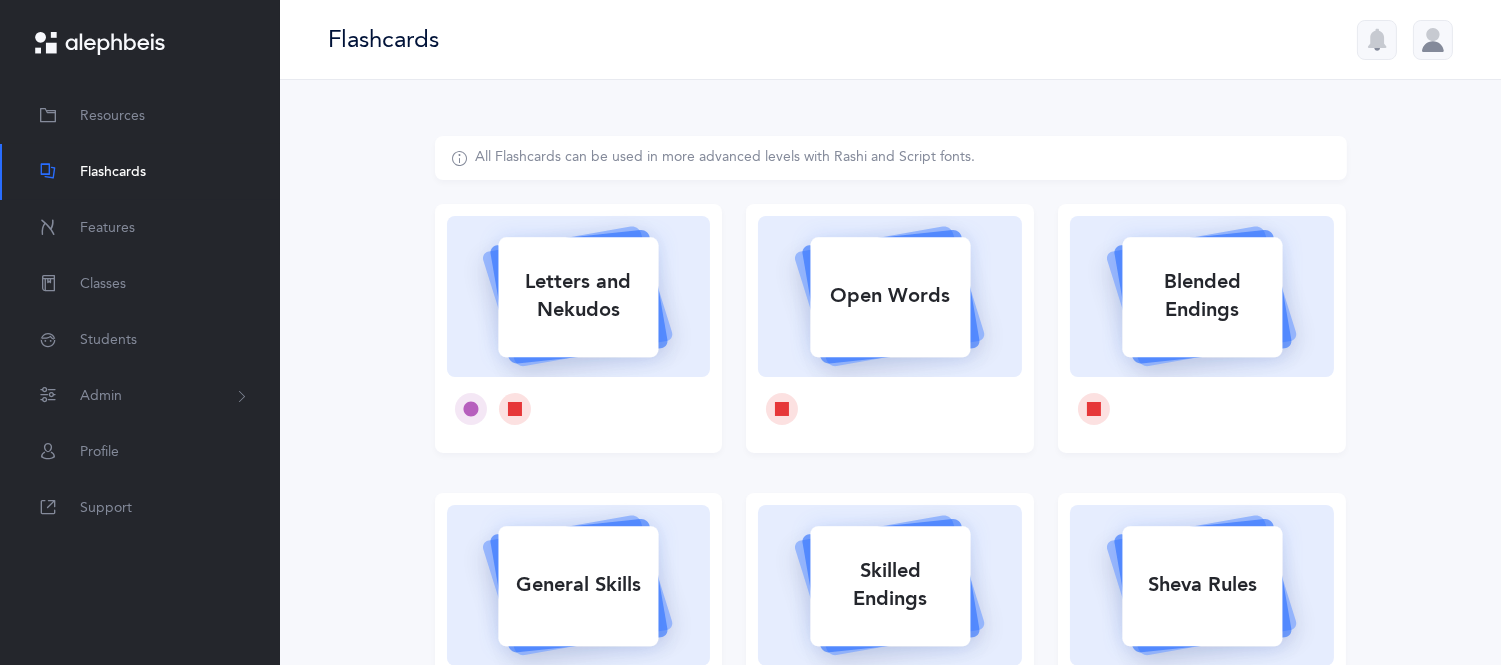 click 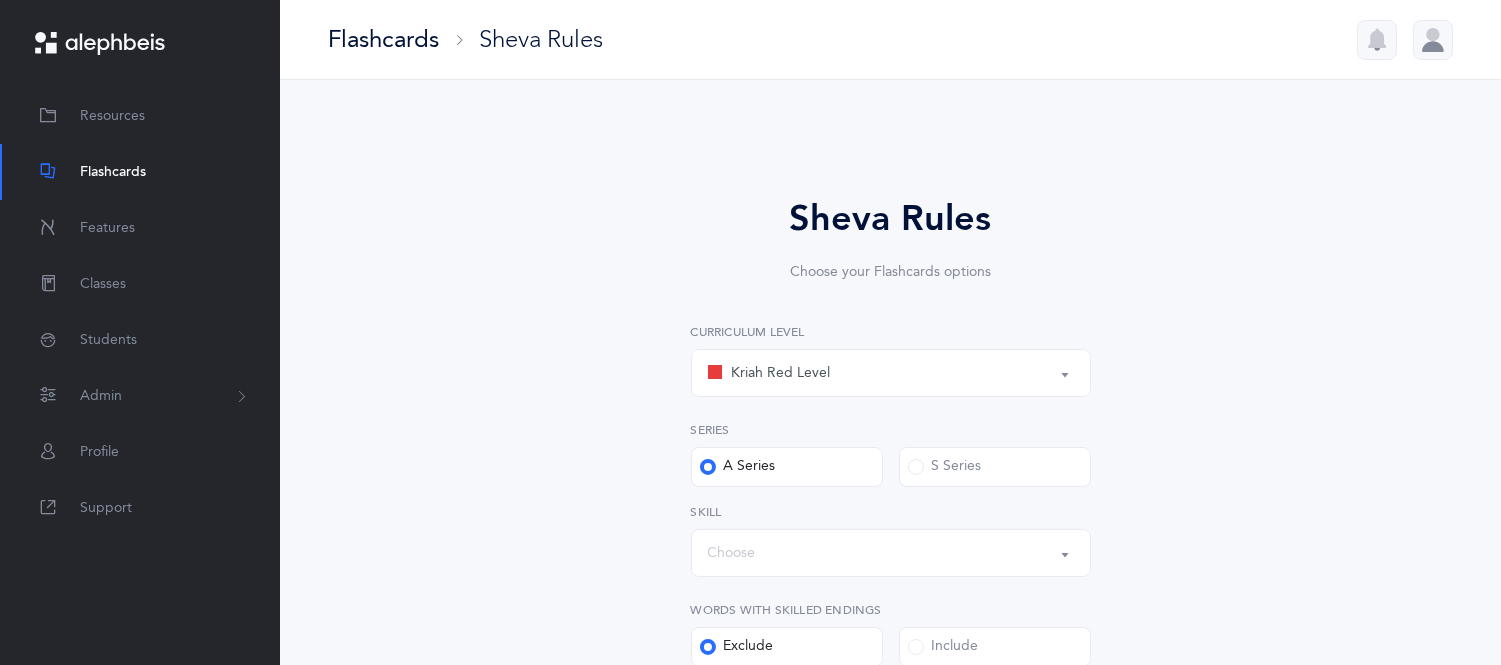 click on "Sheva Rules   Choose your Flashcards options         Kriah Red Level
Kriah Orange Level
Kriah Yellow Level
Kriah Red Level
Curriculum Level
Series
A Series
S Series
No options available
Choose
Skill
Words with Skilled endings
Exclude
Include
Advanced Options
Upgrade your plan to Ultimate
You need to be on the Ultimate plan to use this feature
Upgrade your plan to
Ultimate     20   per student / school year
Upgrade
Number of Cards (30)
30         Single font
Multiple fonts
Single font
Font
Standard
Rashi
Script
Dyslexia" at bounding box center (890, 794) 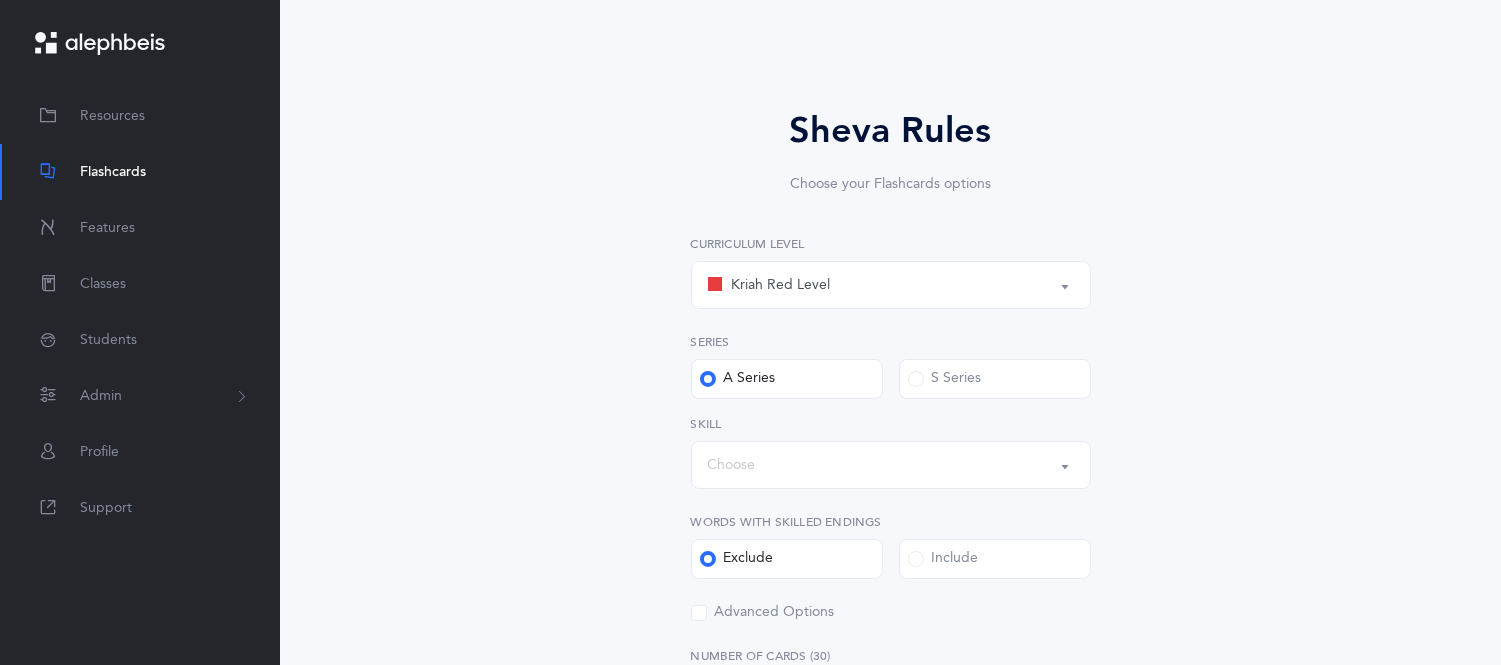scroll, scrollTop: 133, scrollLeft: 0, axis: vertical 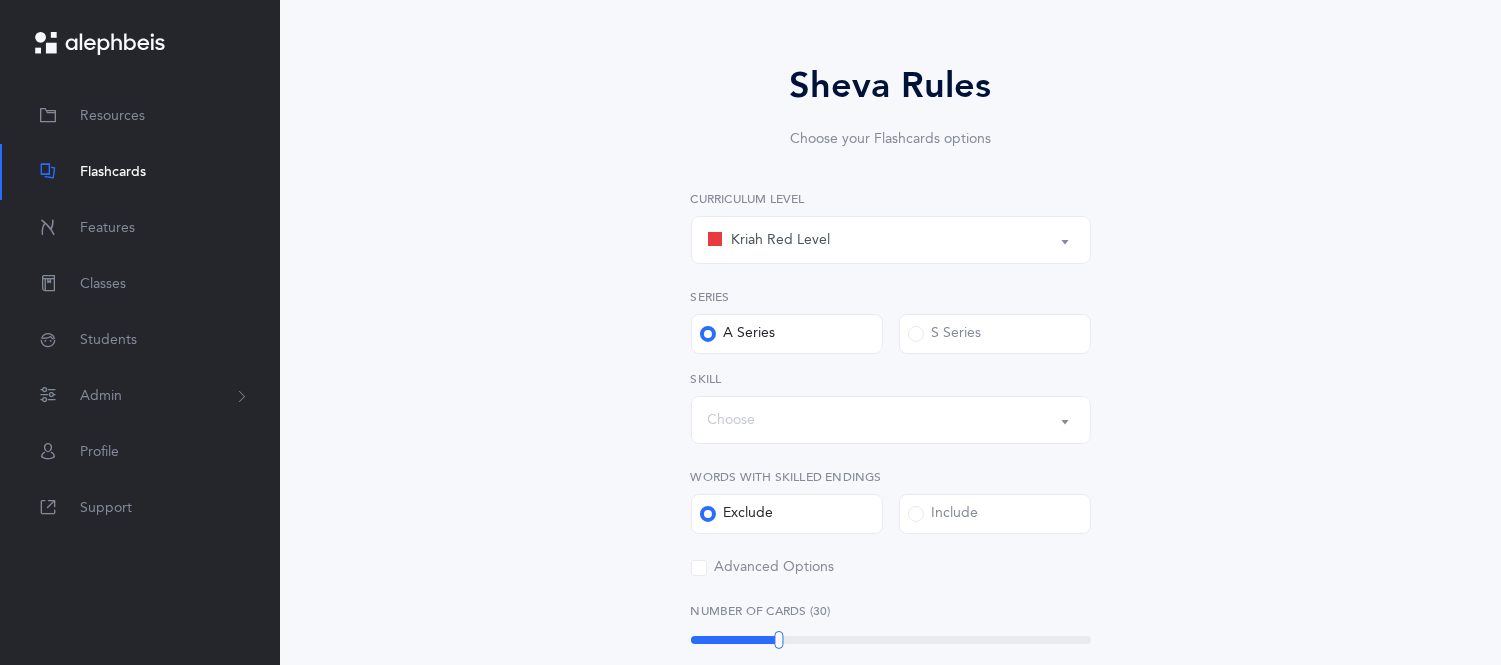 click on "Kriah Red Level" at bounding box center (891, 240) 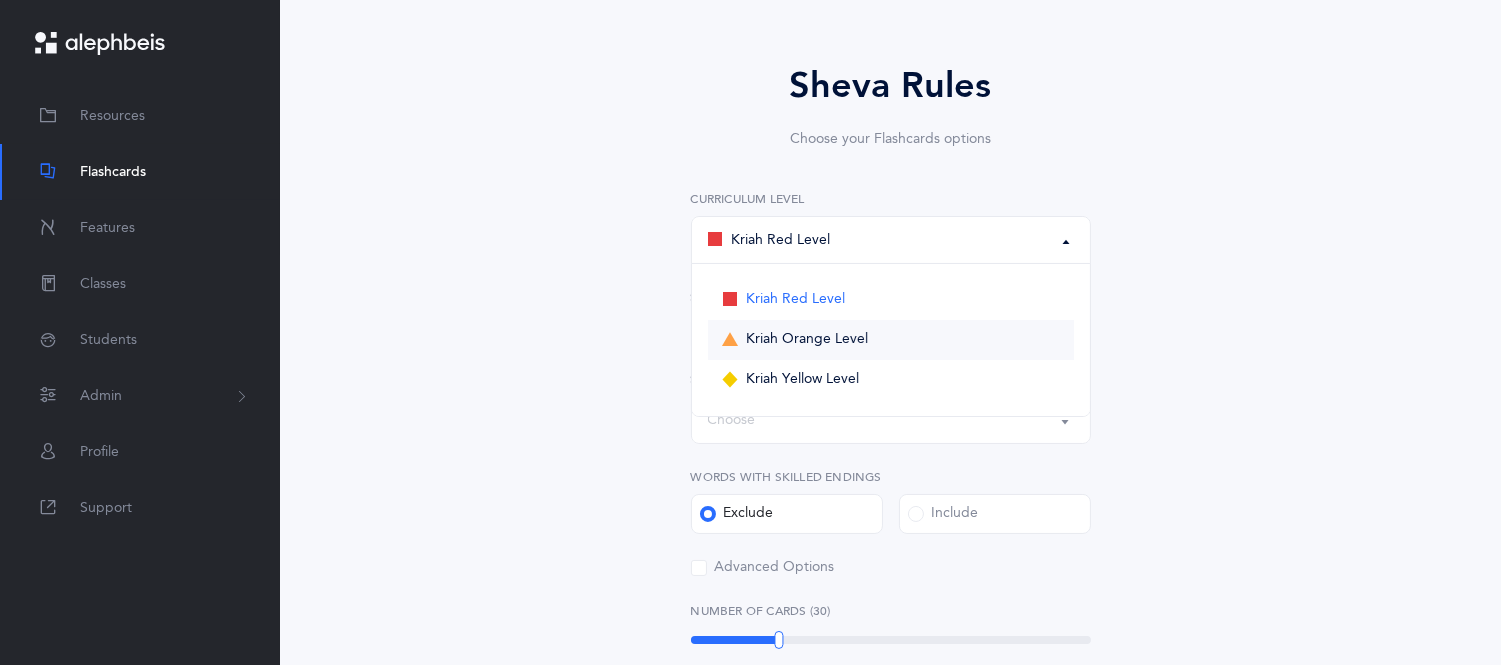 click on "Kriah Orange Level" at bounding box center (891, 340) 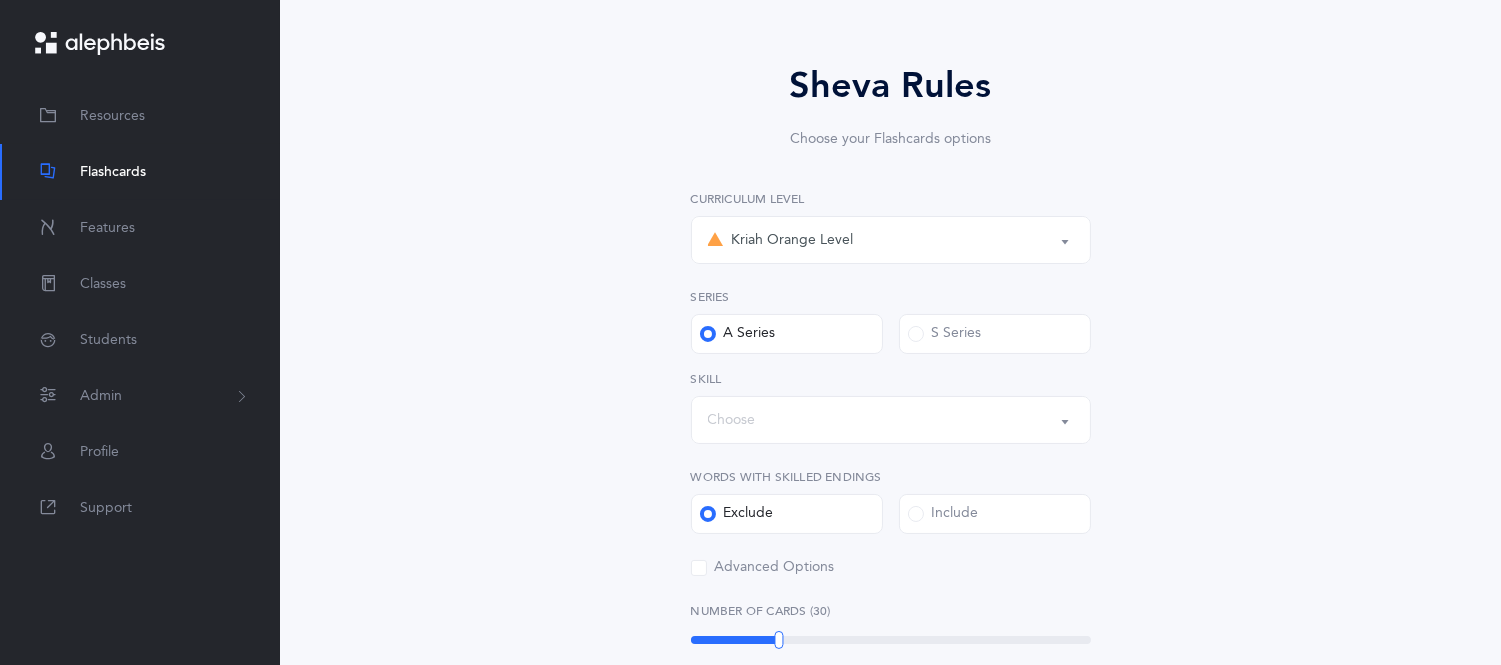 click on "Sheva Rules   Choose your Flashcards options         Kriah Red Level
Kriah Orange Level
Kriah Yellow Level
Kriah Orange Level     Kriah Red Level
Kriah Orange Level
Kriah Yellow Level
Curriculum Level
Series
A Series
S Series
All Skills
שבא בראש מלה - נע
שבא נח באמצע מלה
שבא תחת א, ה, י, ע - נח
שבא אחרי שורוק בראש מילה
שני שבאים רצופים - נח,נע
שבא באותיות כפולות - נע
שבא באותיות כפולות (כך) - נע
שבא באותיות כפולות - נח
שבא באות דגושה - נע
שבא בסוף מלה - נח
שני שבאים בסוף מלה - נח
Choose
All Skills
שבא בראש מלה - נע
שבא נח באמצע מלה
שבא תחת א, ה, י, ע - נח
שבא אחרי שורוק בראש מילה
שני שבאים רצופים - נח,נע" at bounding box center [891, 649] 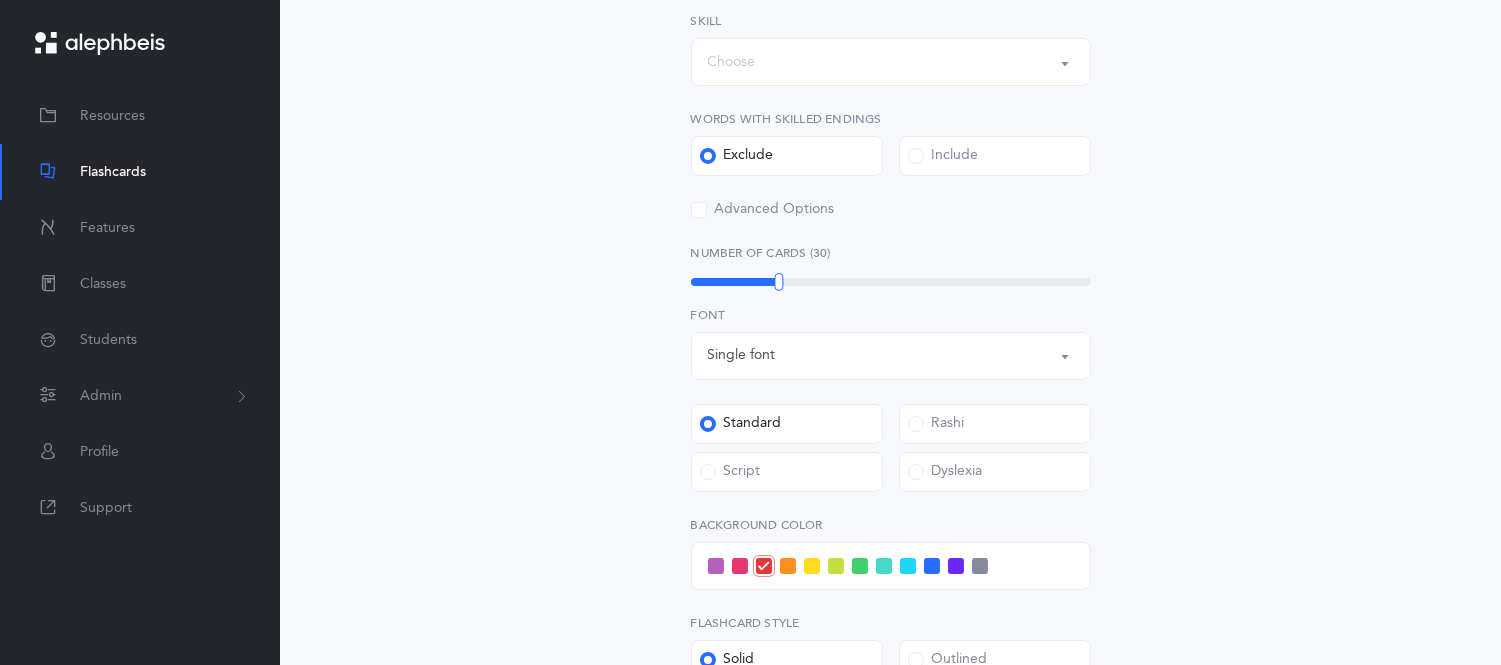 scroll, scrollTop: 488, scrollLeft: 0, axis: vertical 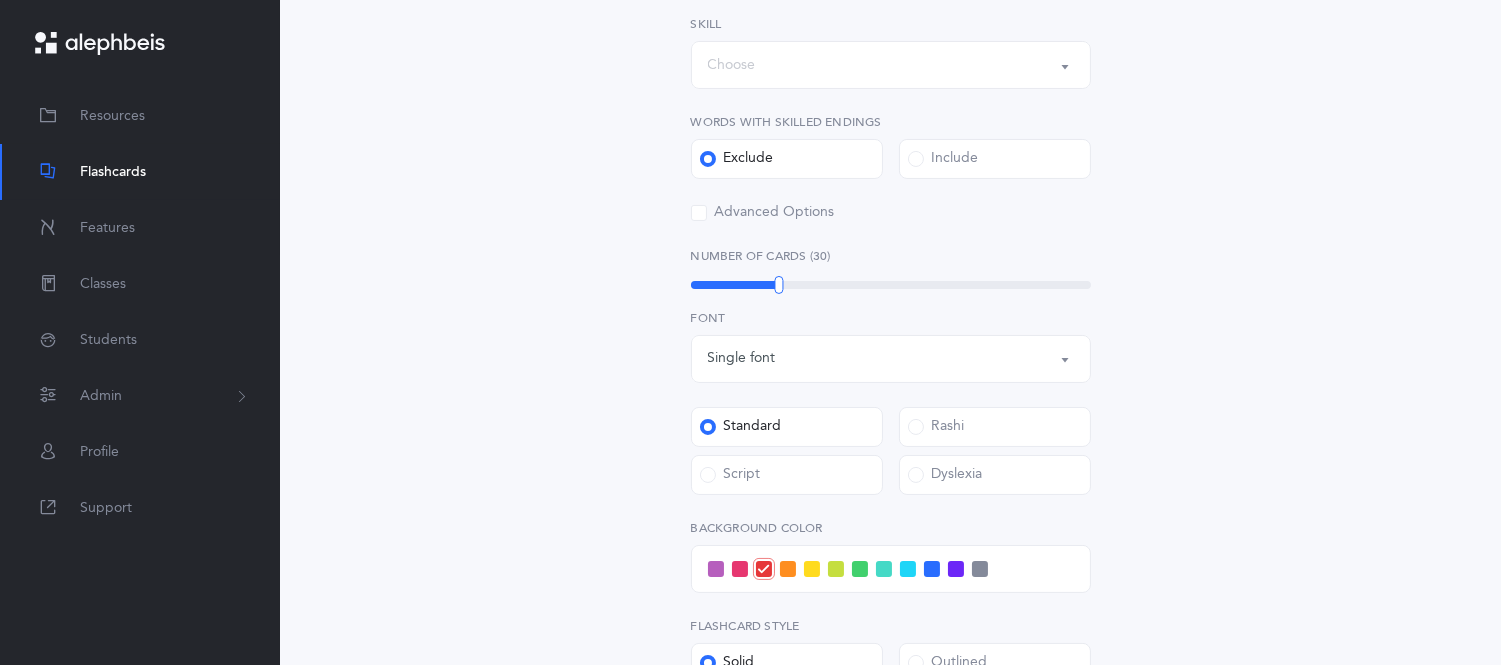 click on "Choose" at bounding box center [891, 65] 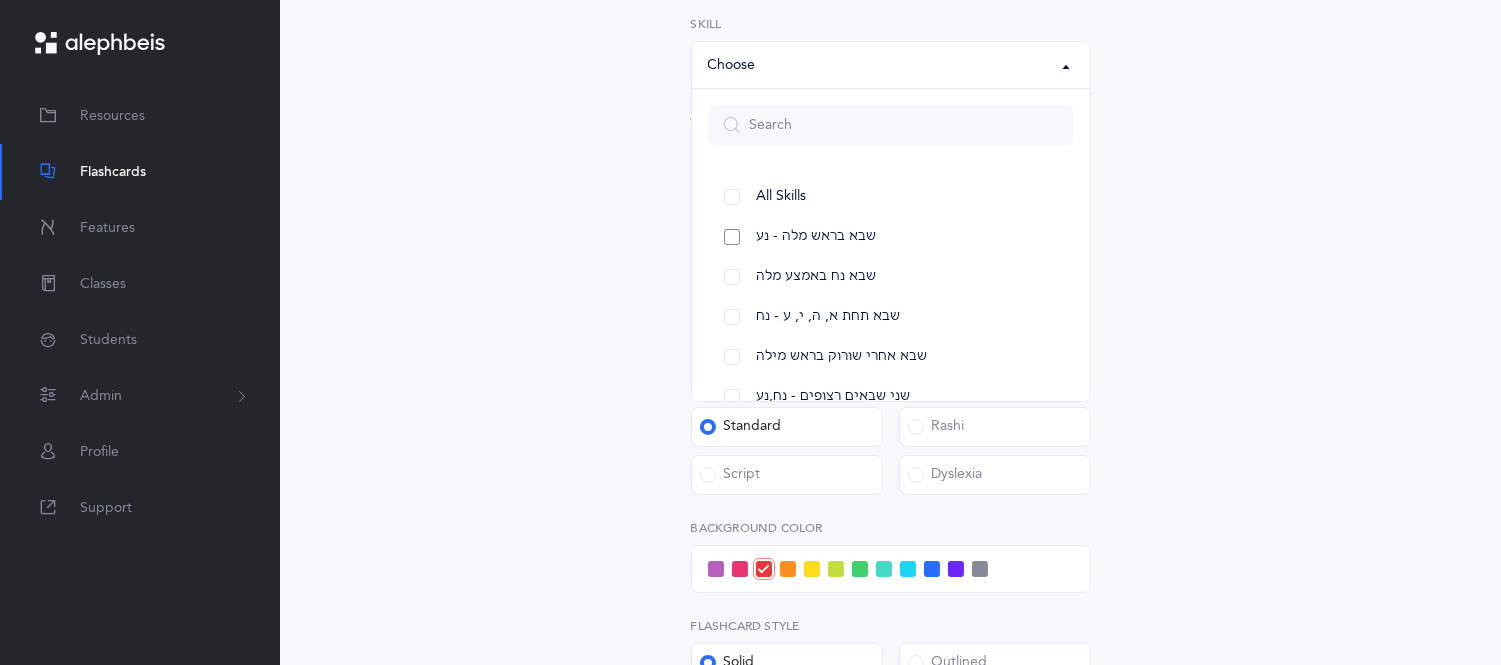 click on "שבא בראש מלה - נע" at bounding box center (816, 237) 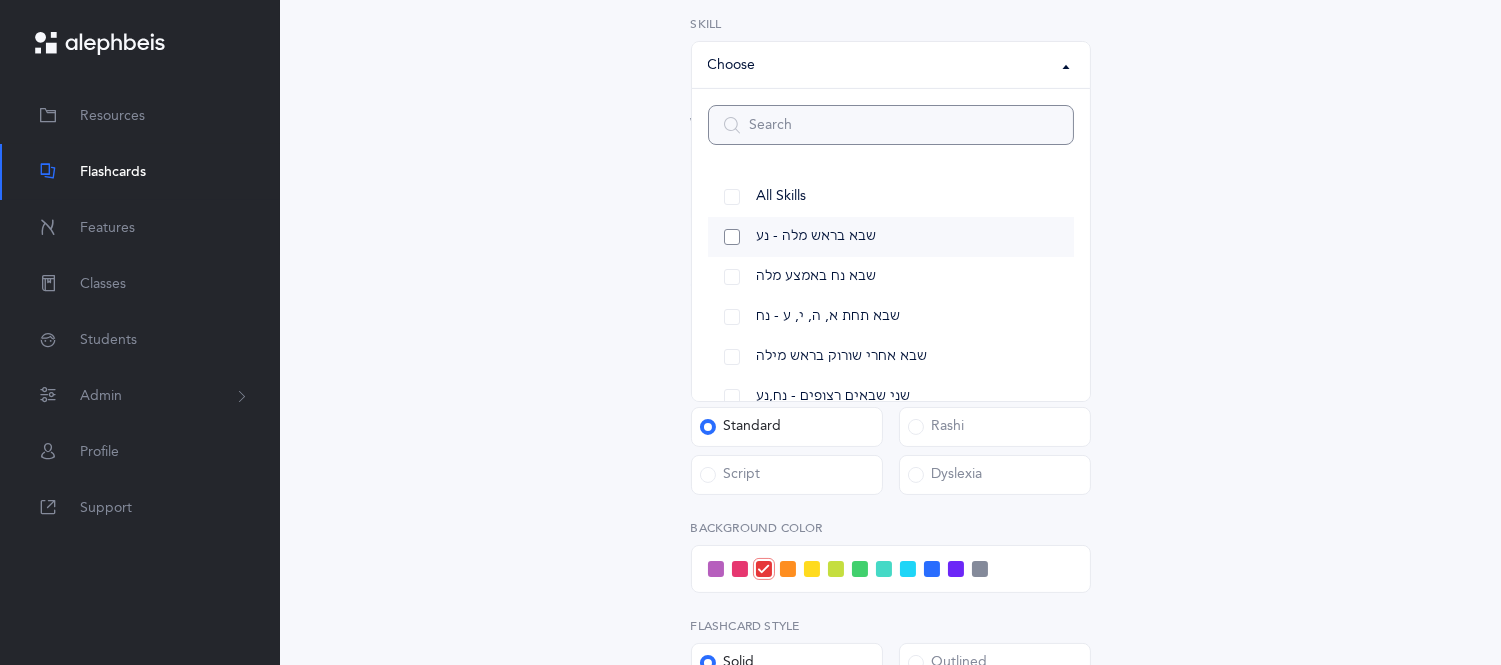 select on "12" 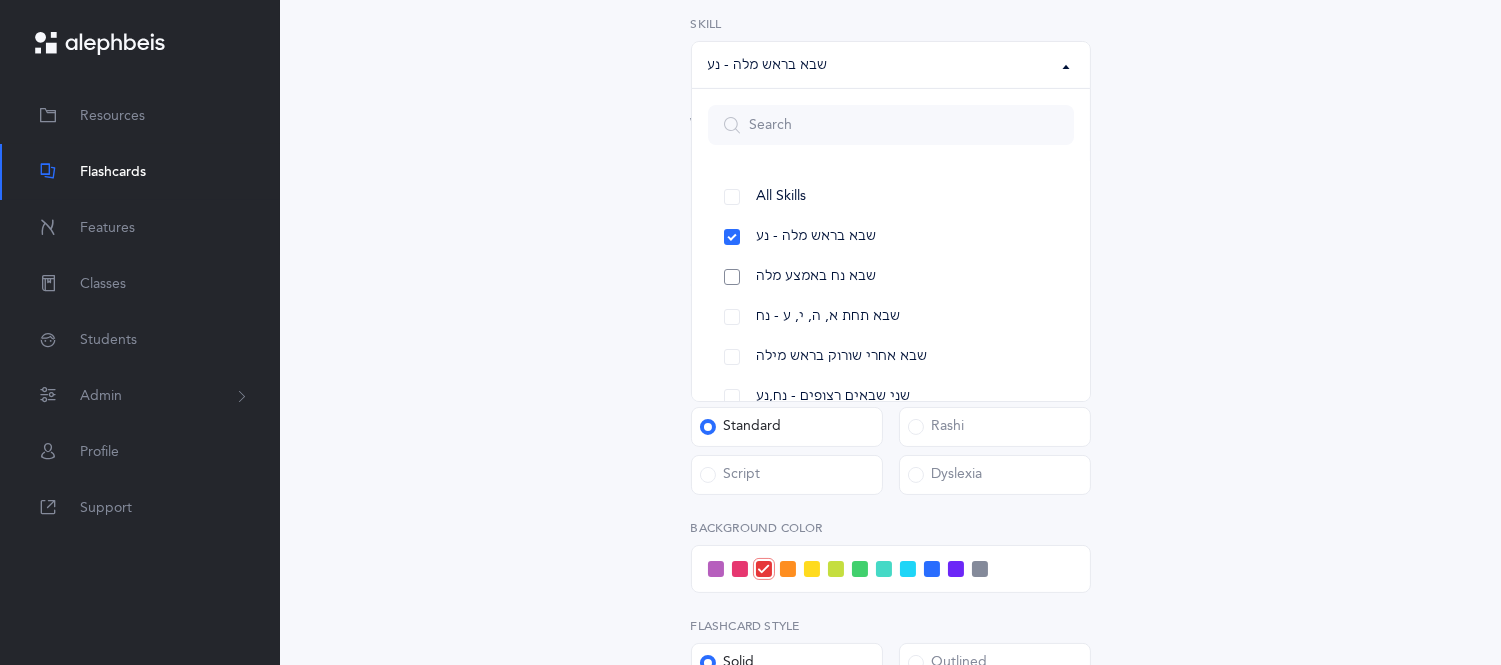 click on "שבא נח באמצע מלה" at bounding box center (816, 277) 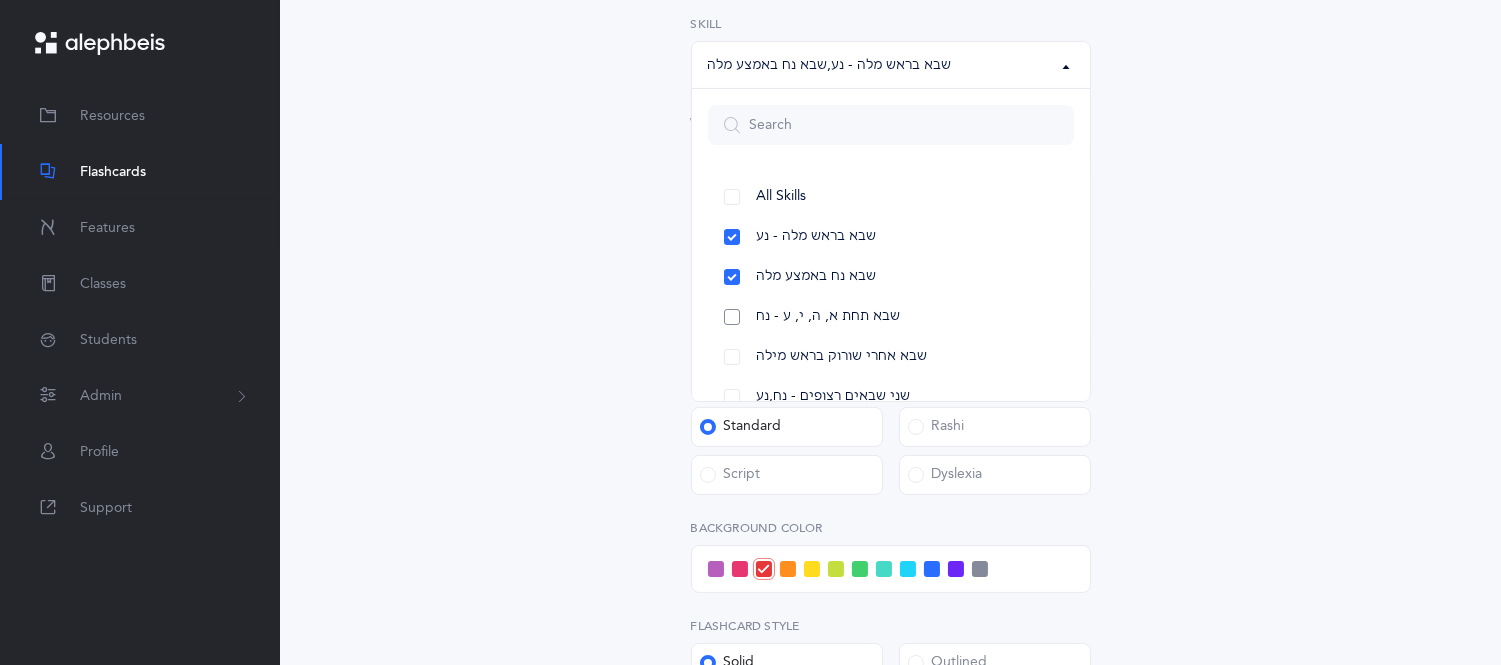click on "שבא תחת א, ה, י, ע - נח" at bounding box center [891, 317] 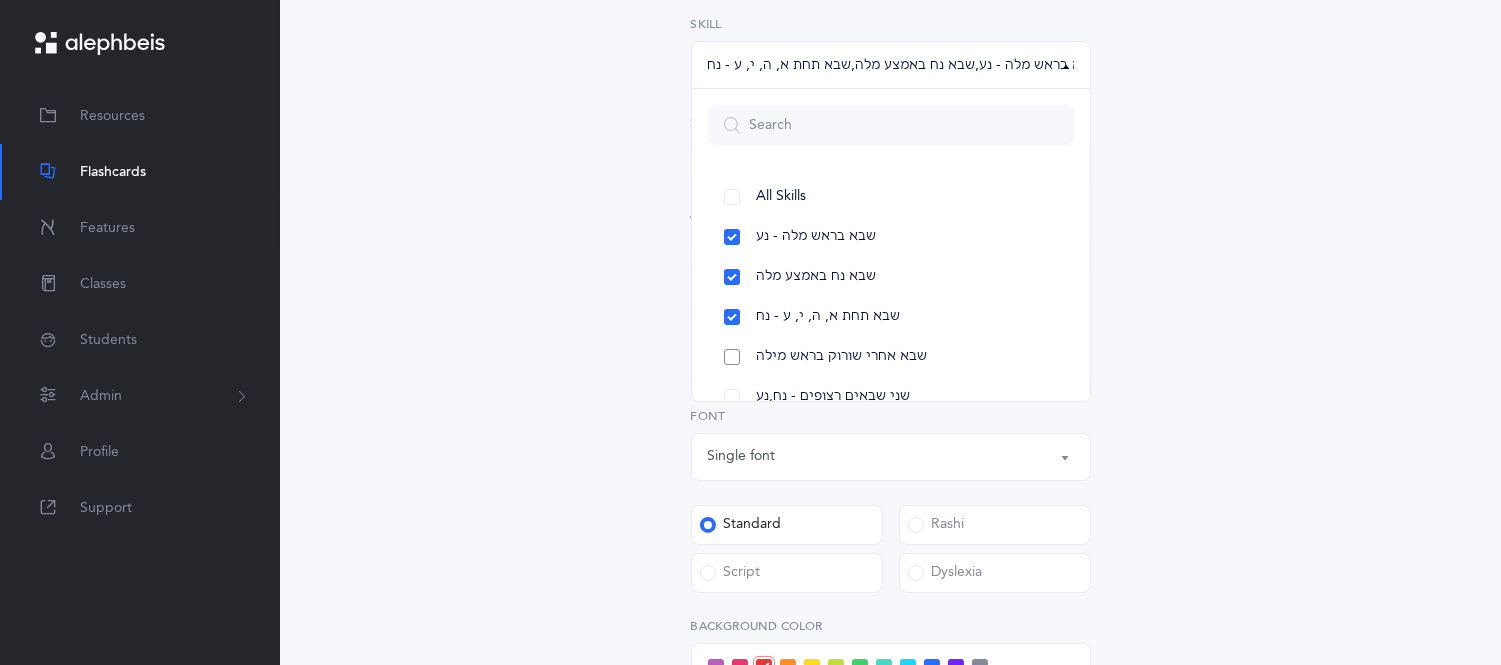 click on "שבא אחרי שורוק בראש מילה" at bounding box center [841, 357] 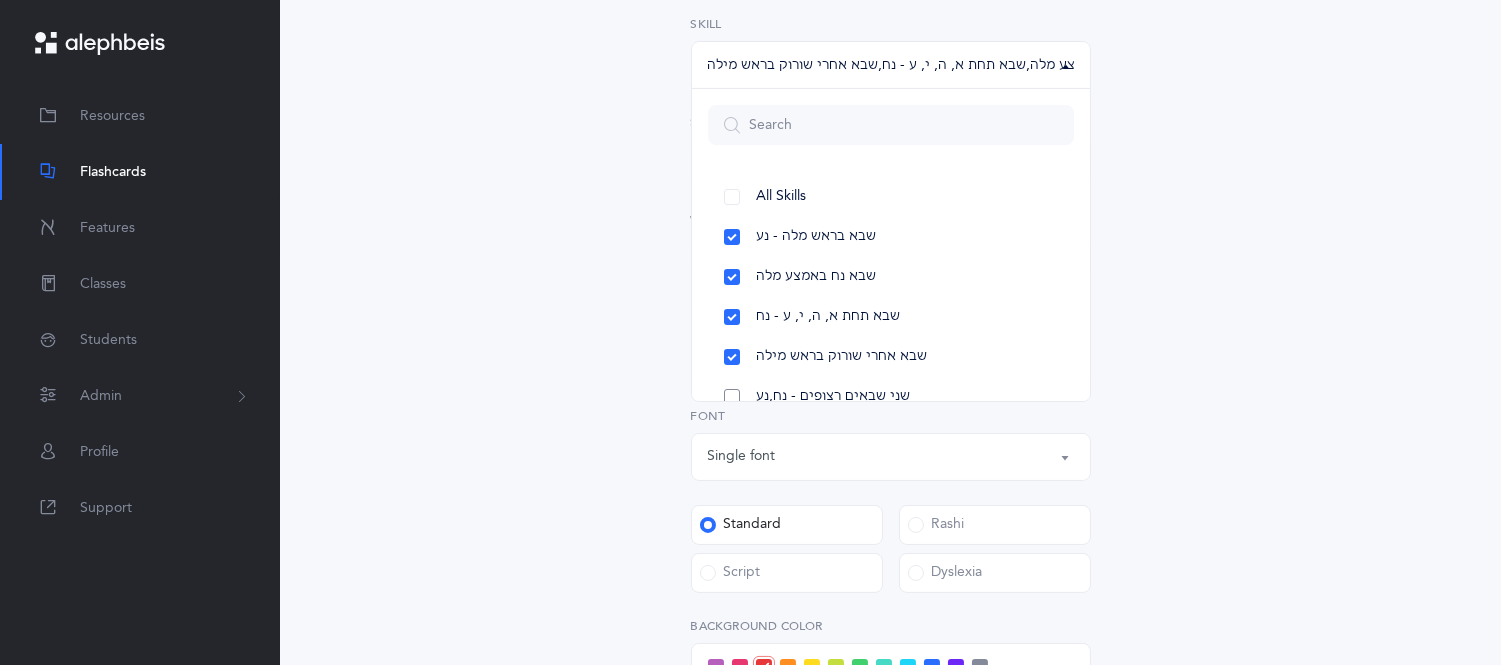 click on "שני שבאים רצופים - נח,נע" at bounding box center (833, 397) 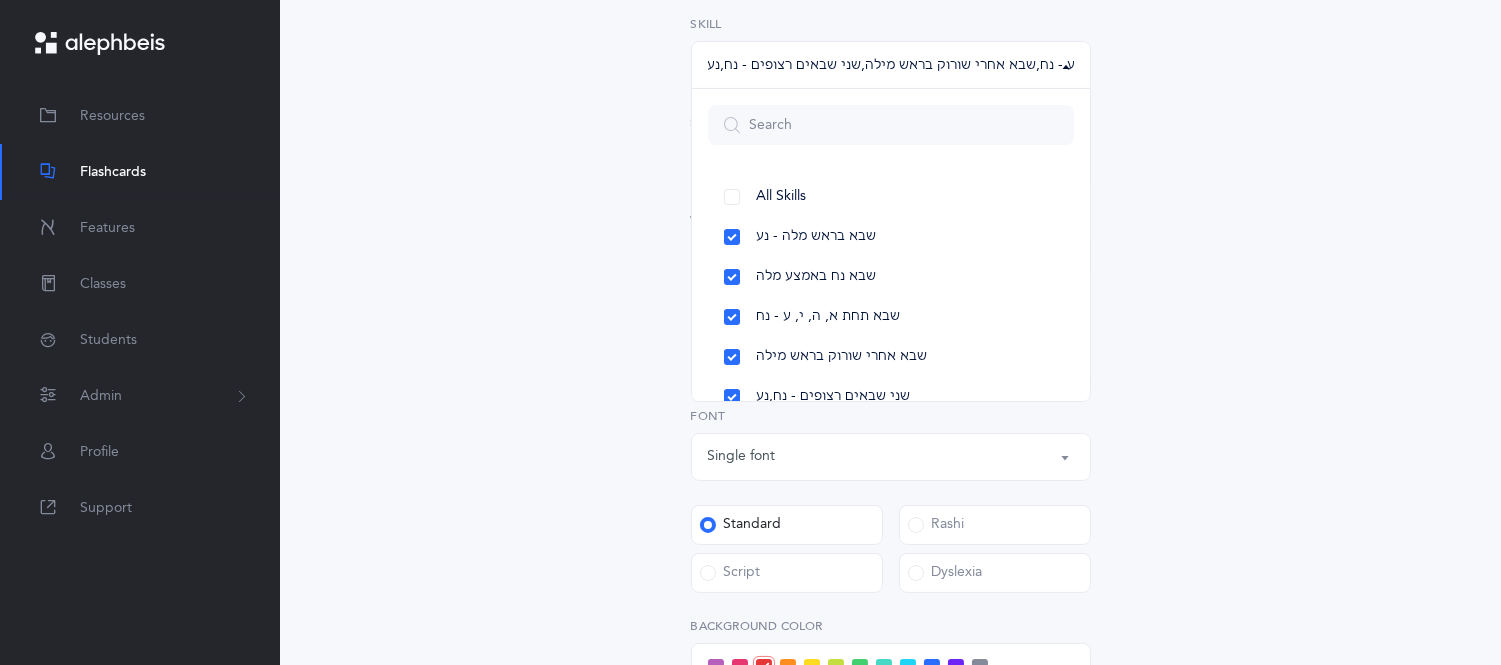 click on "All Skills
שבא בראש מלה - נע
שבא נח באמצע מלה
שבא תחת א, ה, י, ע - נח
שבא אחרי שורוק בראש מילה
שני שבאים רצופים - נח,נע
שבא באותיות כפולות - נע
שבא באותיות כפולות (כך) - נע
שבא באותיות כפולות - נח
שבא באות דגושה - נע
שבא בסוף מלה - נח
שני שבאים בסוף מלה - נח" at bounding box center (891, 417) 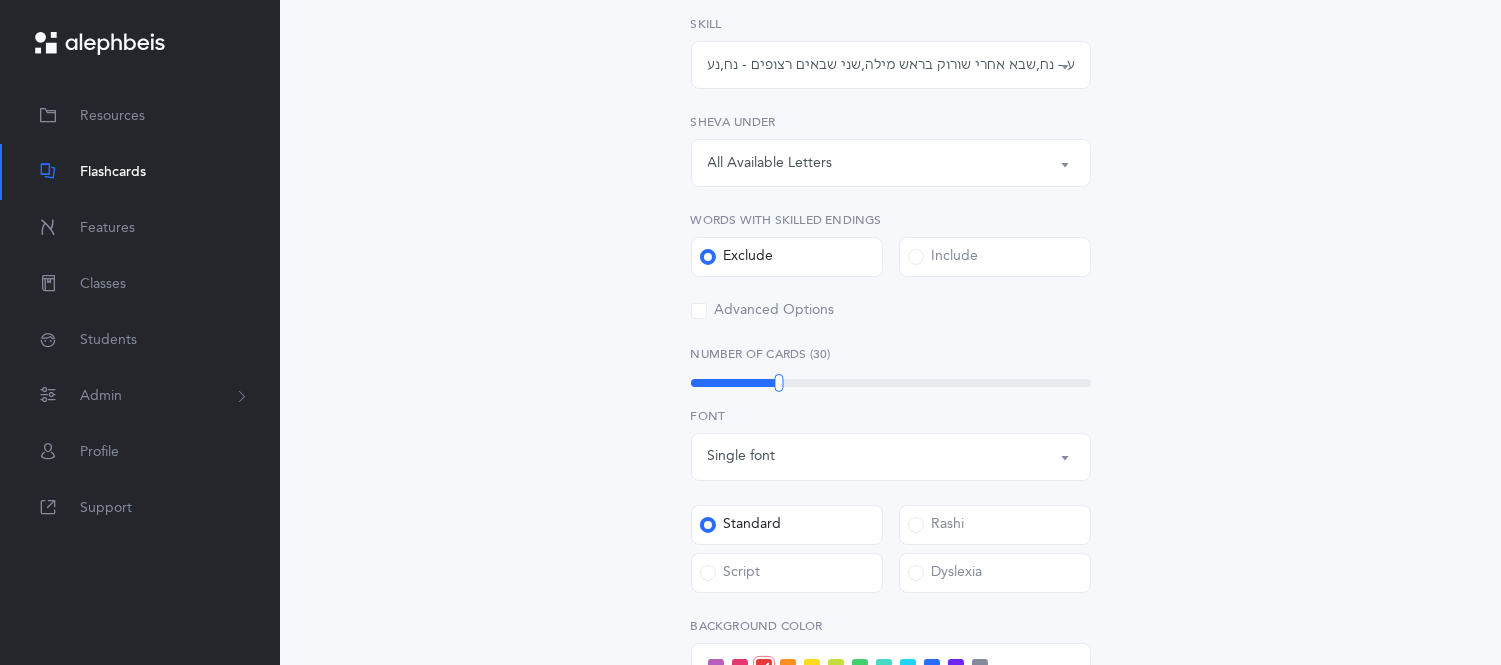click on "שבא בראש מלה - נע ,  שבא נח באמצע מלה ,  שבא תחת א, ה, י, ע - נח ,  שבא אחרי שורוק בראש מילה ,  שני שבאים רצופים - נח,נע" at bounding box center [891, 65] 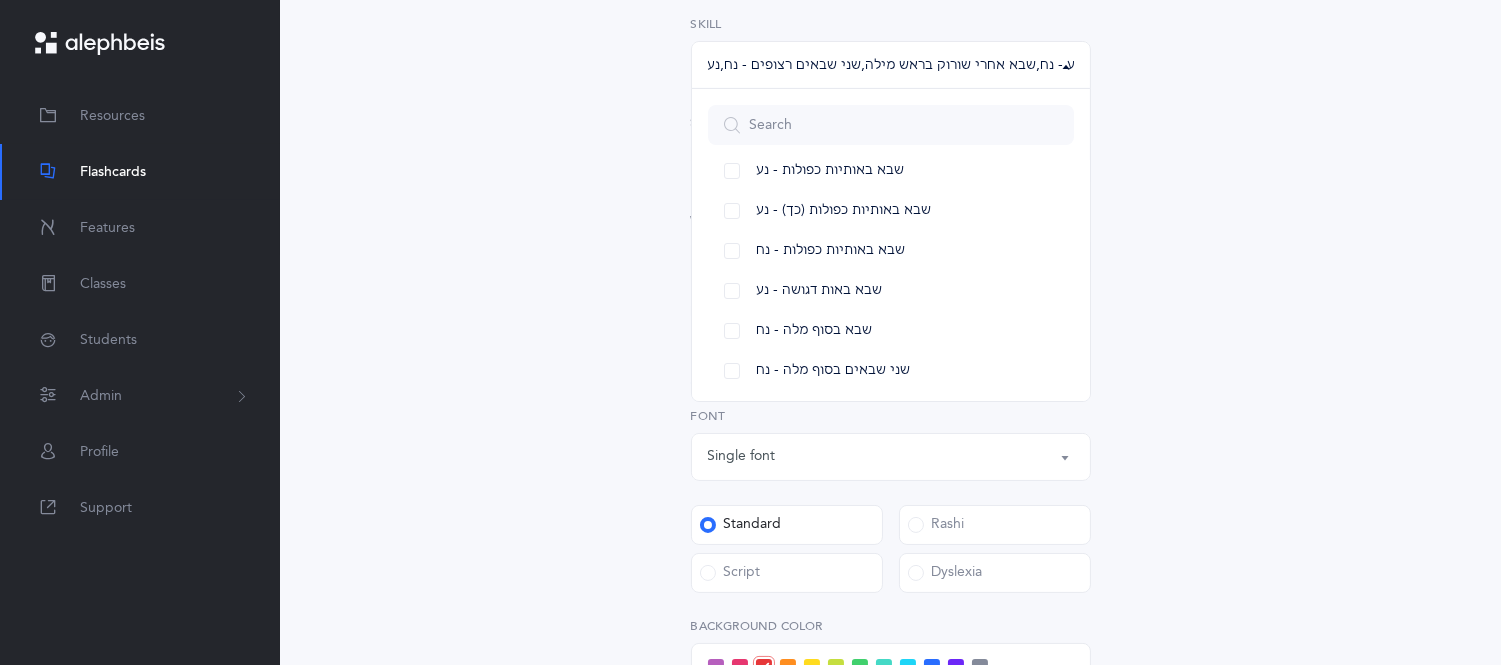scroll, scrollTop: 272, scrollLeft: 0, axis: vertical 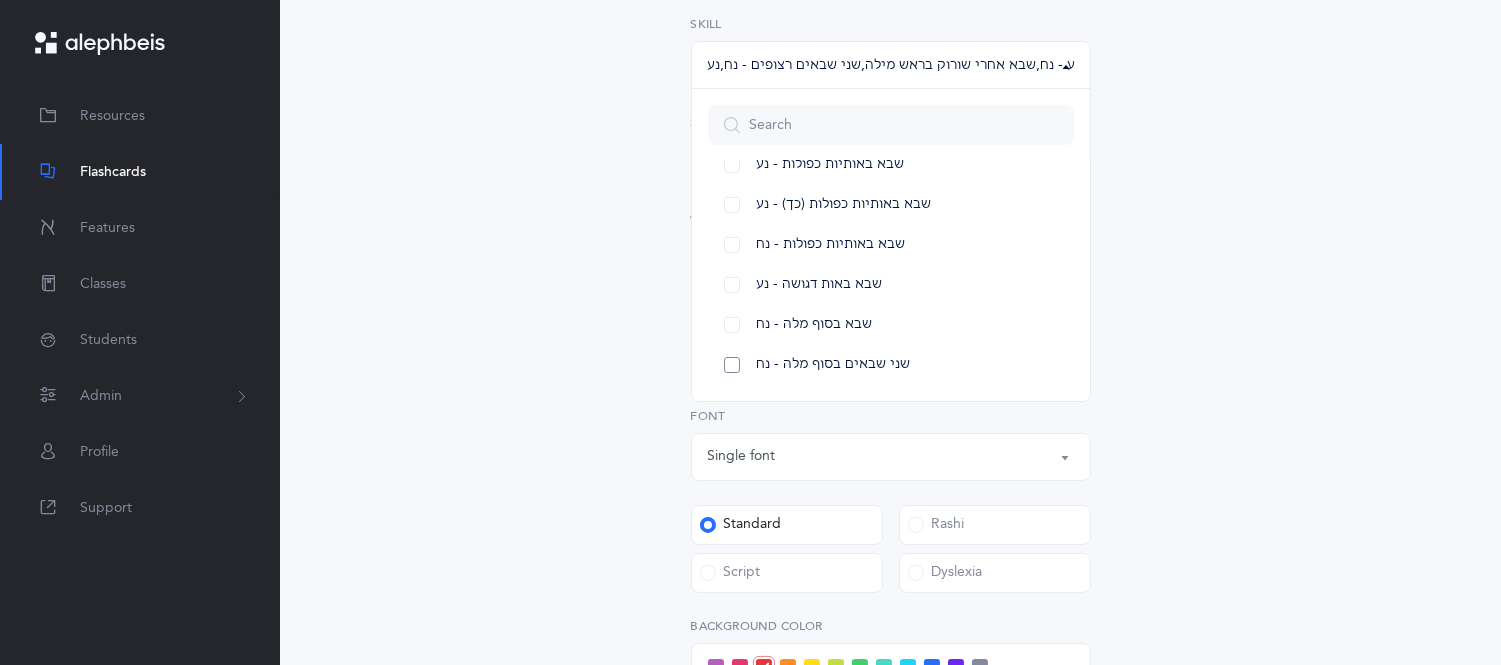 click on "שני שבאים בסוף מלה - נח" at bounding box center (891, 365) 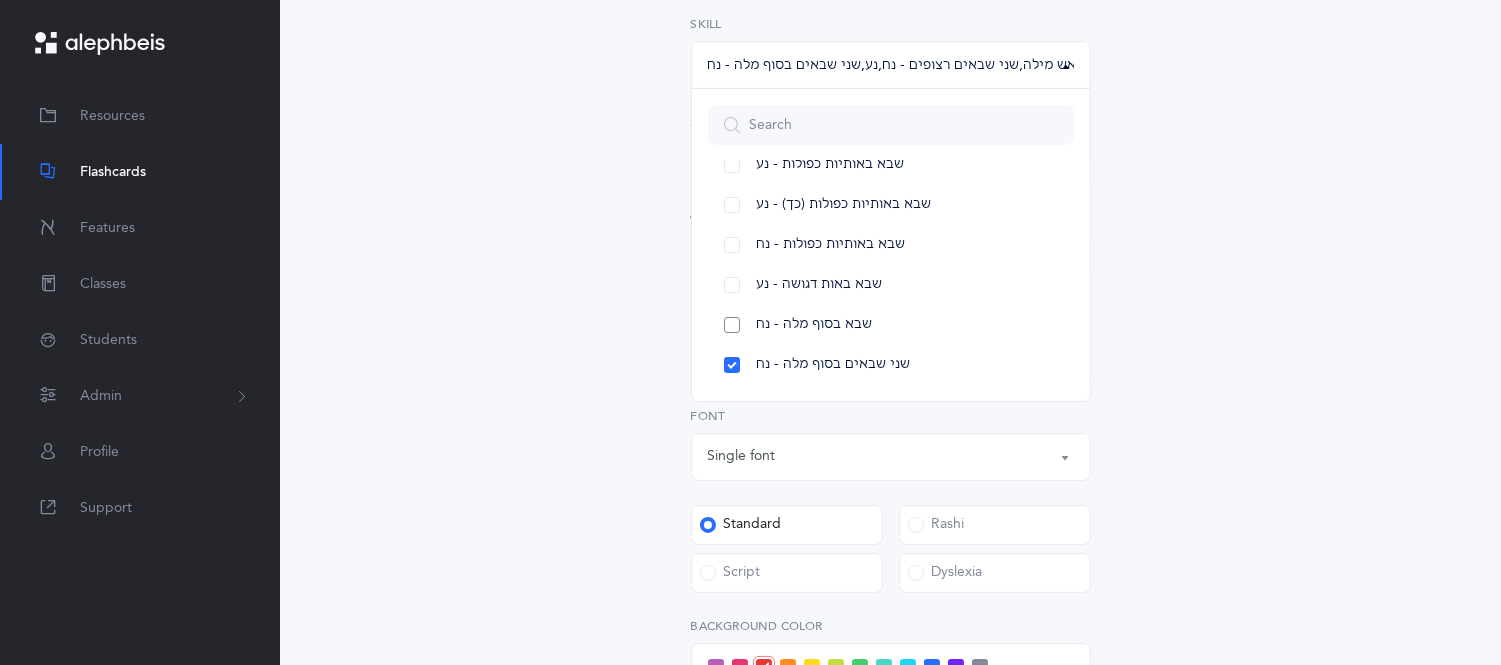 click on "שבא בסוף מלה - נח" at bounding box center [891, 325] 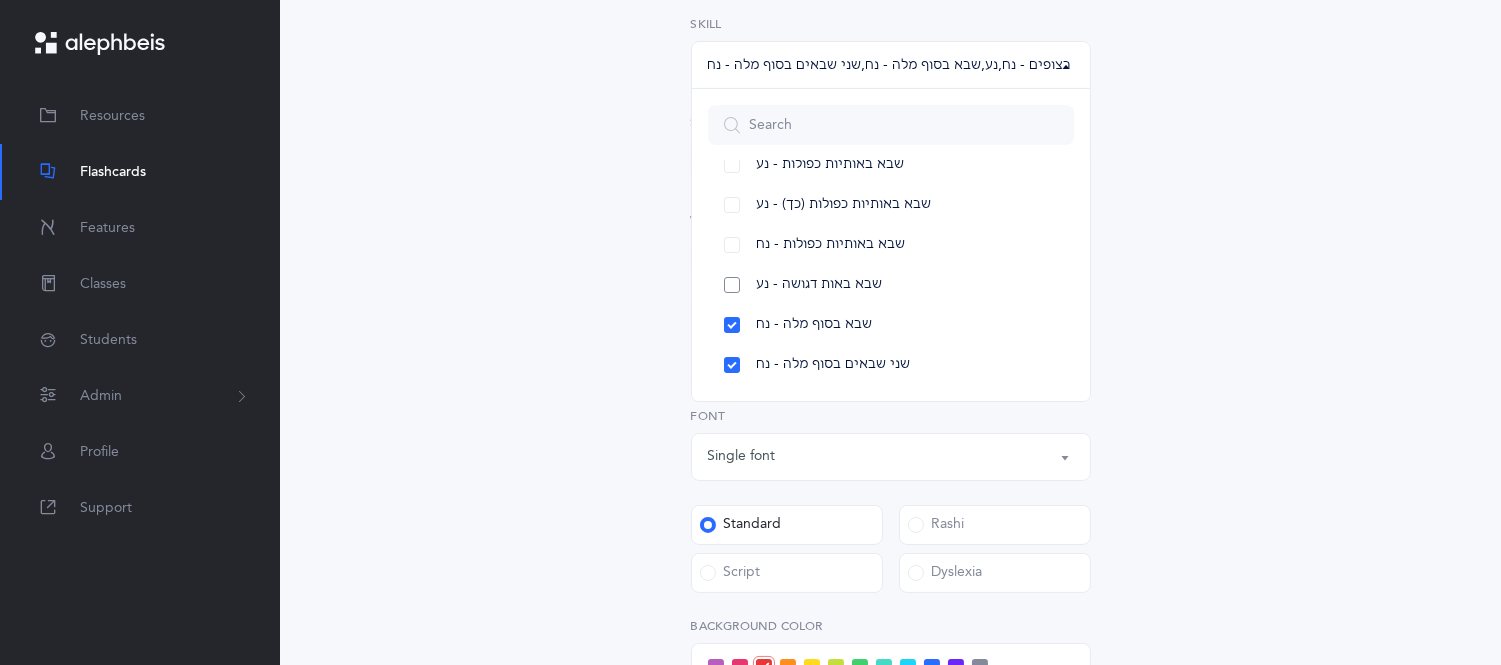 click on "שבא באות דגושה - נע" at bounding box center [891, 285] 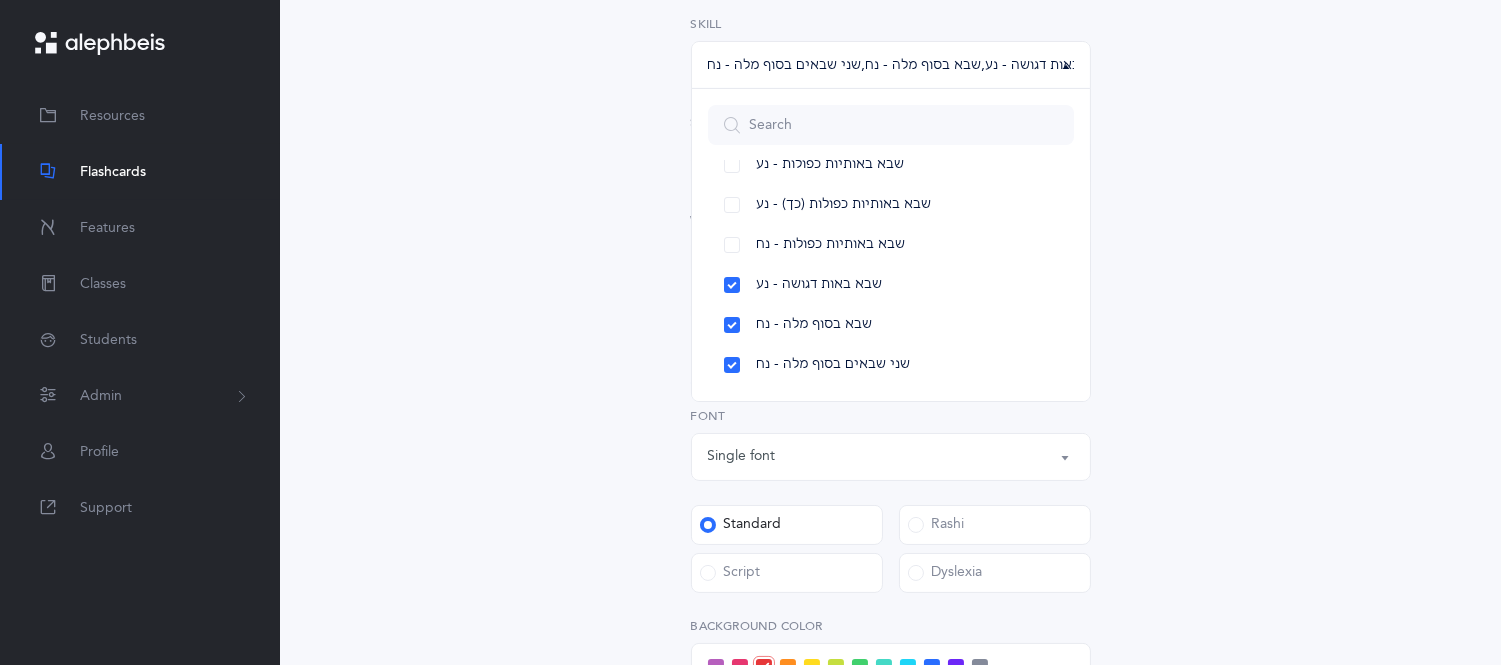 click on "Sheva Rules   Choose your Flashcards options         Kriah Red Level
Kriah Orange Level
Kriah Yellow Level
Kriah Orange Level     Kriah Red Level
Kriah Orange Level
Kriah Yellow Level
Curriculum Level
Series
A Series
S Series
All Skills
שבא בראש מלה - נע
שבא נח באמצע מלה
שבא תחת א, ה, י, ע - נח
שבא אחרי שורוק בראש מילה
שני שבאים רצופים - נח,נע
שבא באותיות כפולות - נע
שבא באותיות כפולות (כך) - נע
שבא באותיות כפולות - נח
שבא באות דגושה - נע
שבא בסוף מלה - נח
שני שבאים בסוף מלה - נח
שבא בראש מלה - נע ,  שבא נח באמצע מלה ,  שבא תחת א, ה, י, ע - נח ,  שבא אחרי שורוק בראש מילה ,  שני שבאים רצופים - נח,נע ,  שבא באות דגושה - נע ,  ," at bounding box center [891, 343] 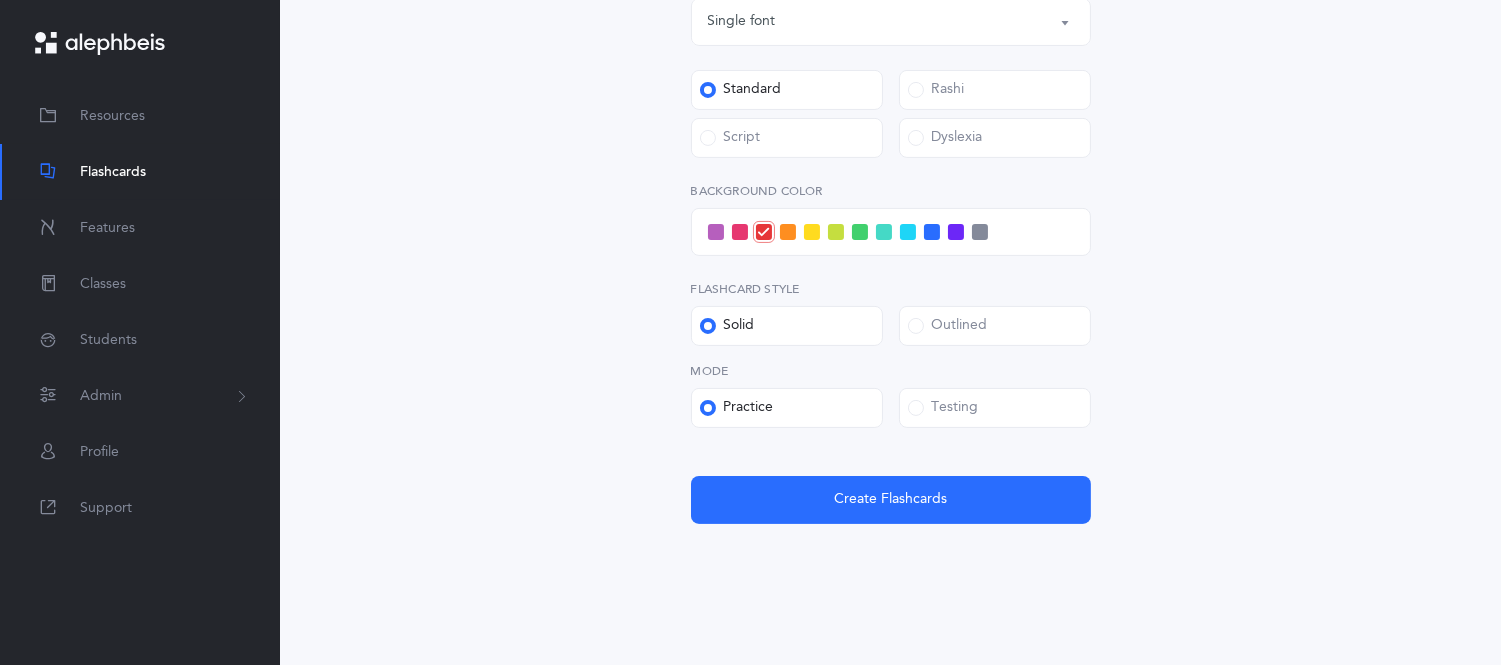 scroll, scrollTop: 938, scrollLeft: 0, axis: vertical 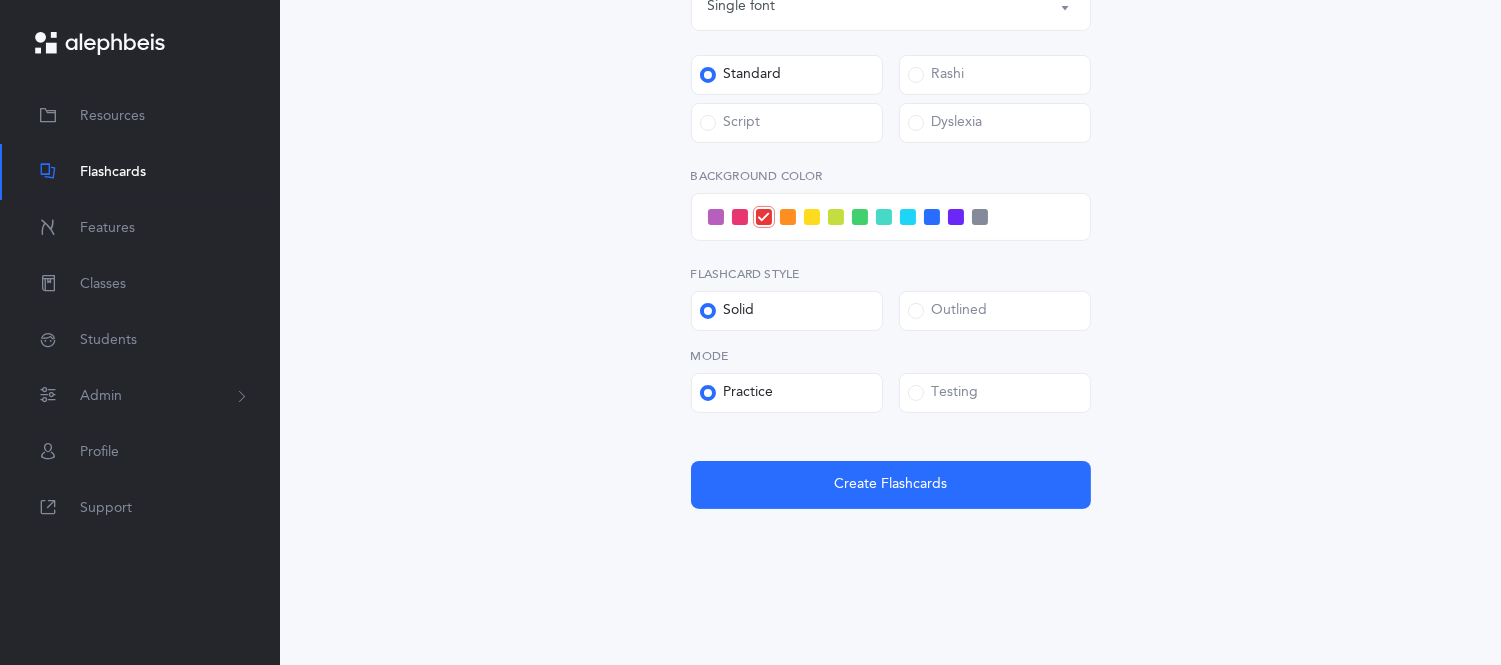 drag, startPoint x: 916, startPoint y: 246, endPoint x: 1105, endPoint y: 137, distance: 218.17883 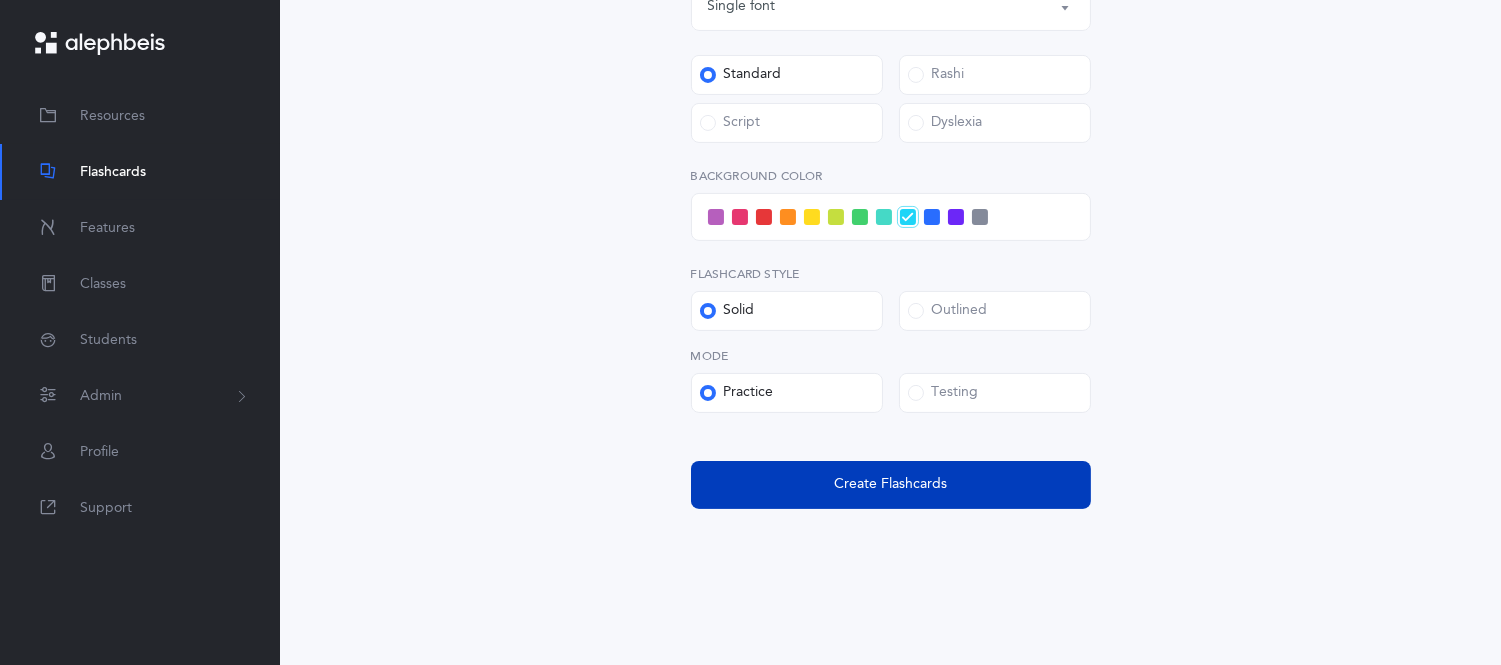 click on "Create Flashcards" at bounding box center [890, 484] 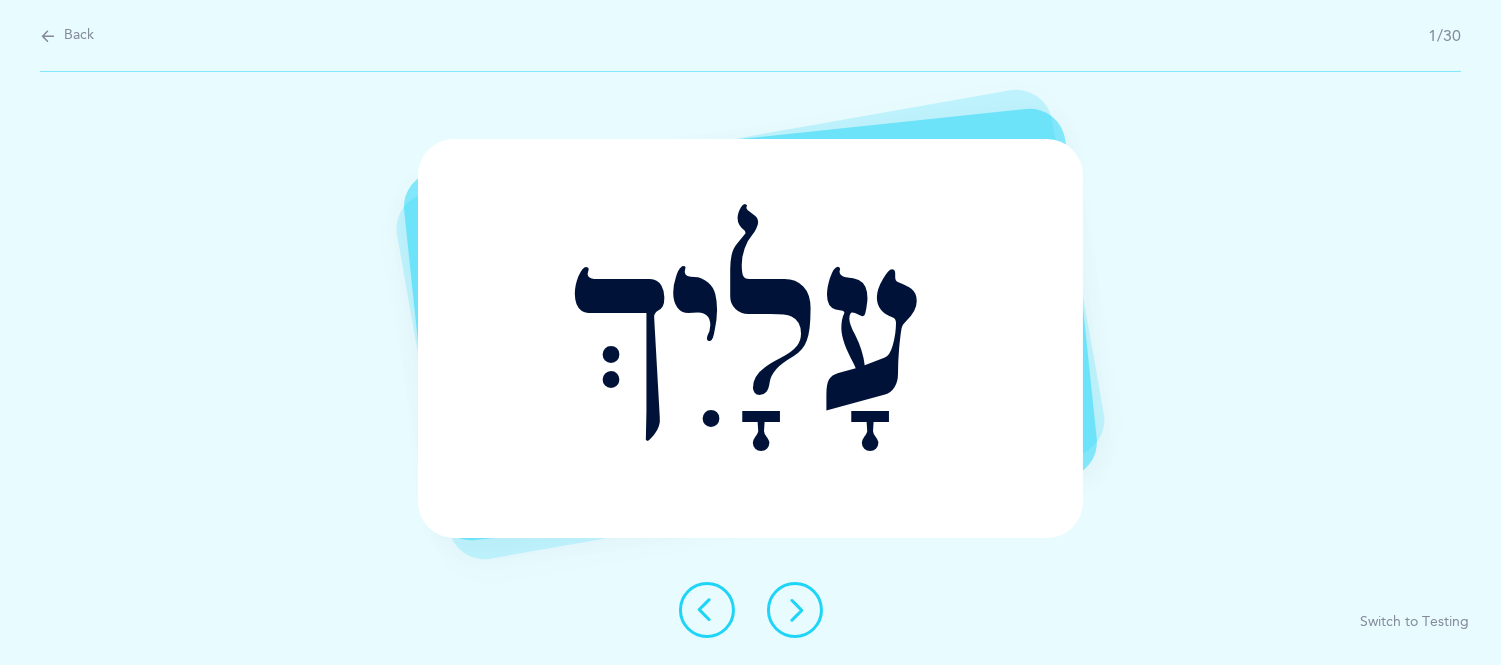 scroll, scrollTop: 0, scrollLeft: 0, axis: both 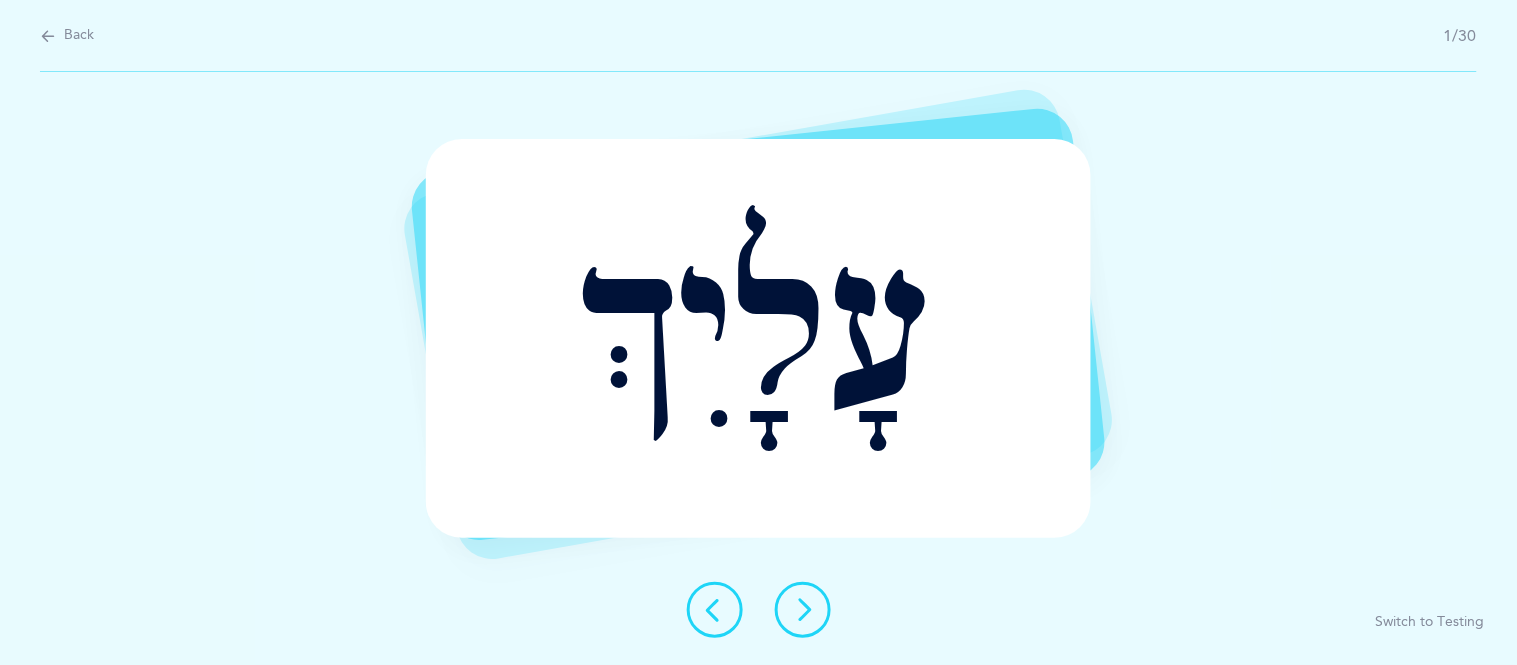 click at bounding box center [803, 610] 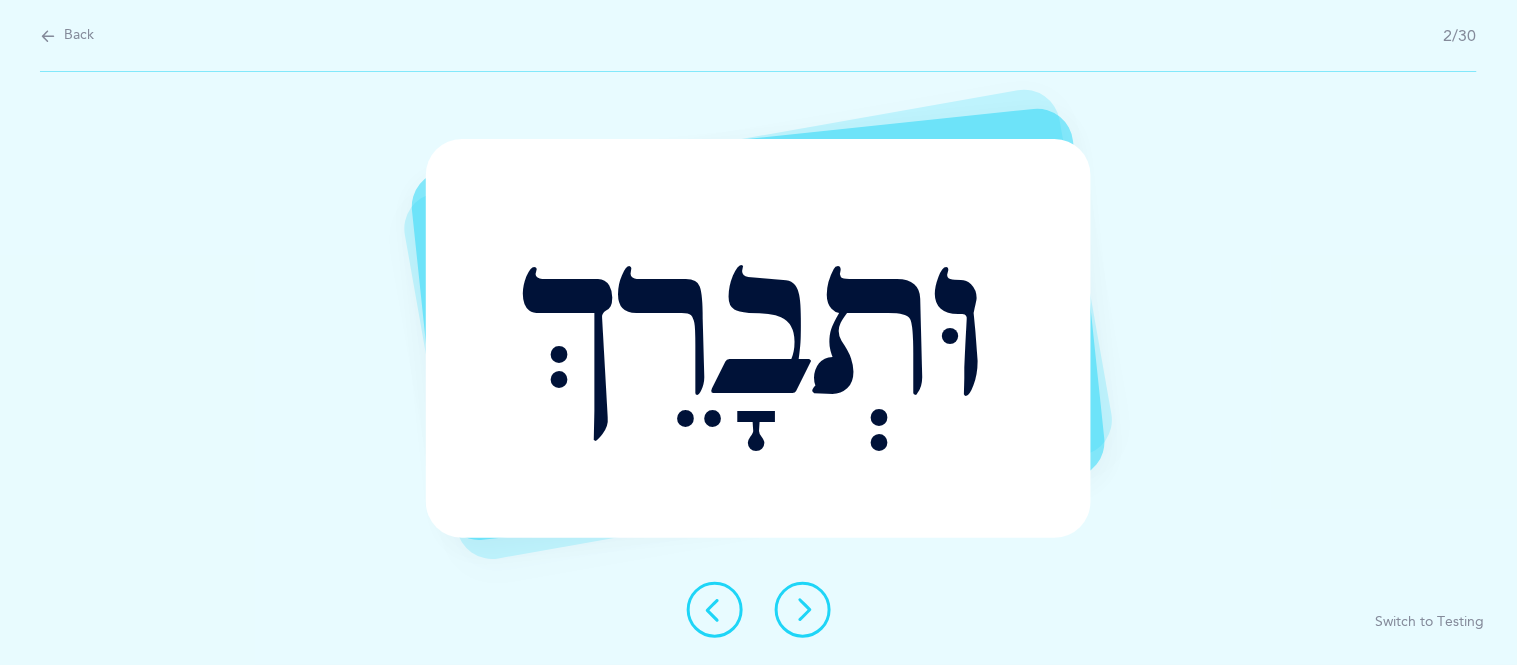 click at bounding box center [803, 610] 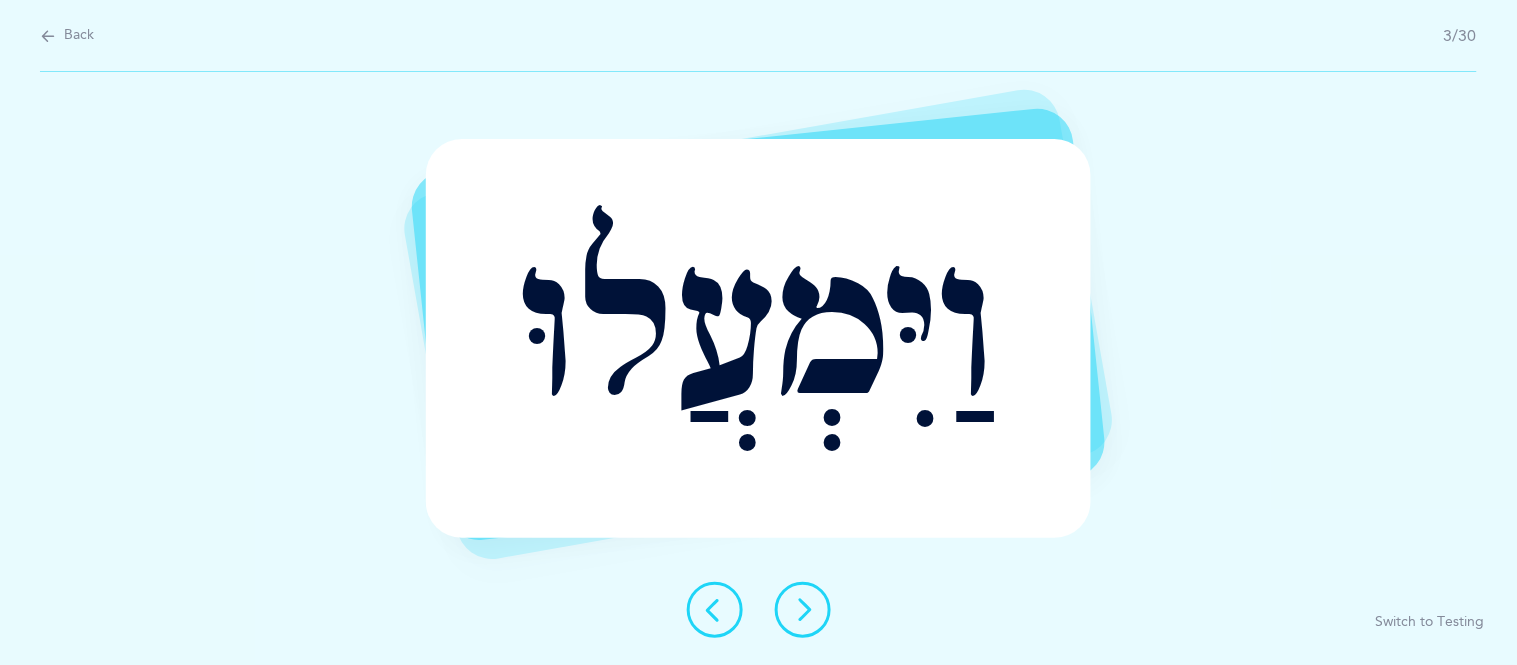 click at bounding box center [803, 610] 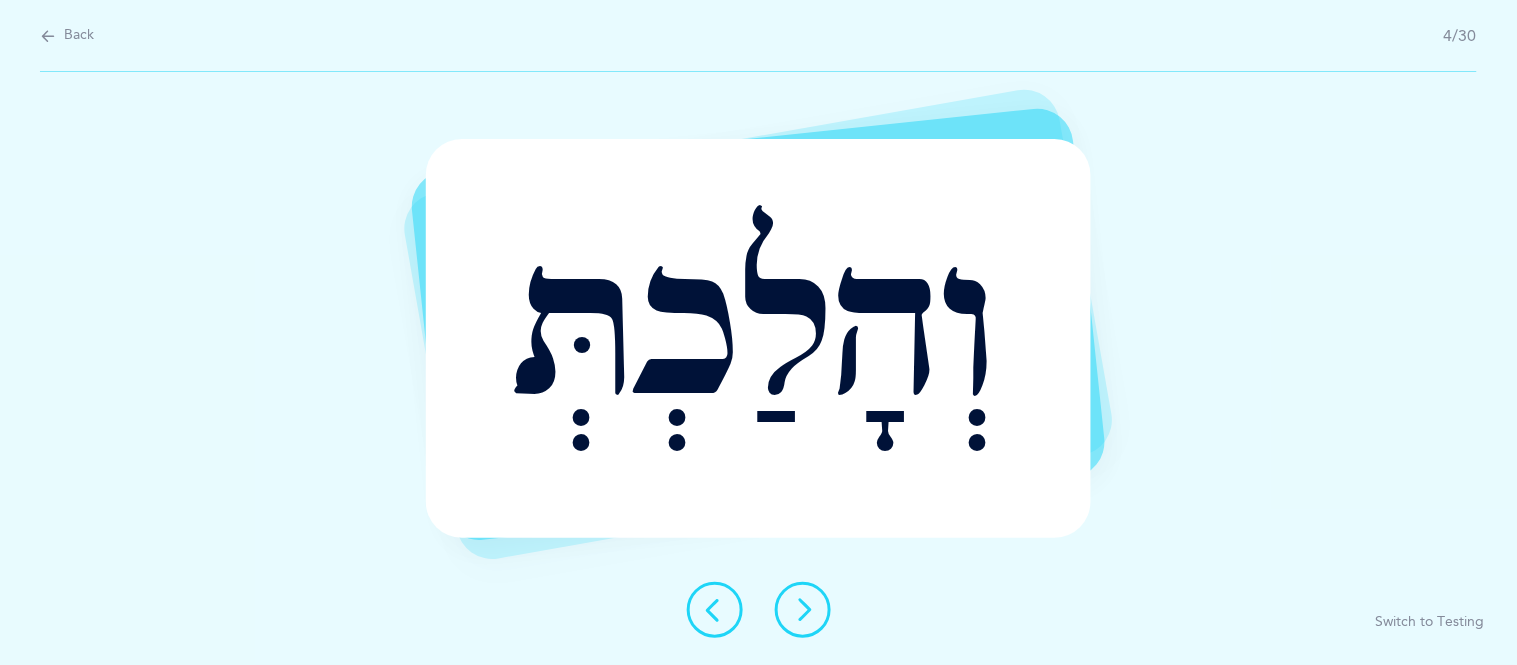 click at bounding box center [803, 610] 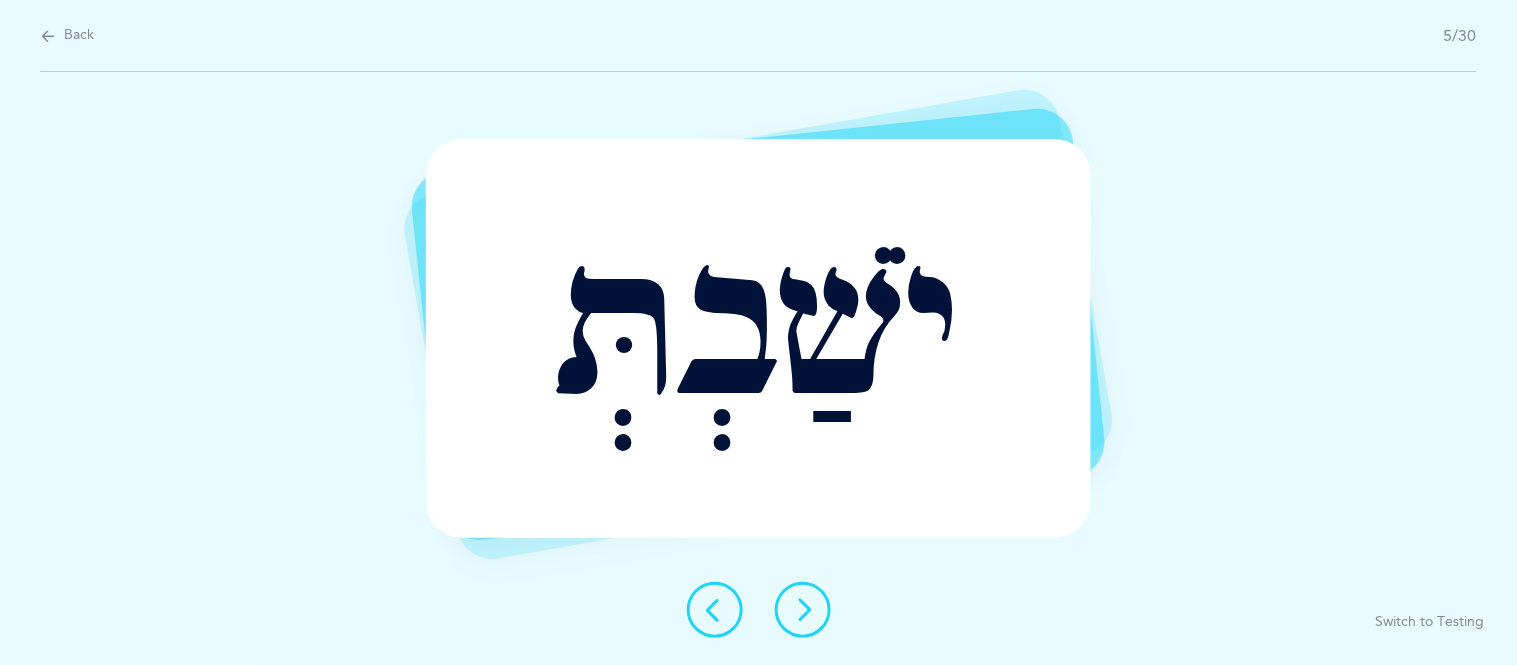 click at bounding box center [803, 610] 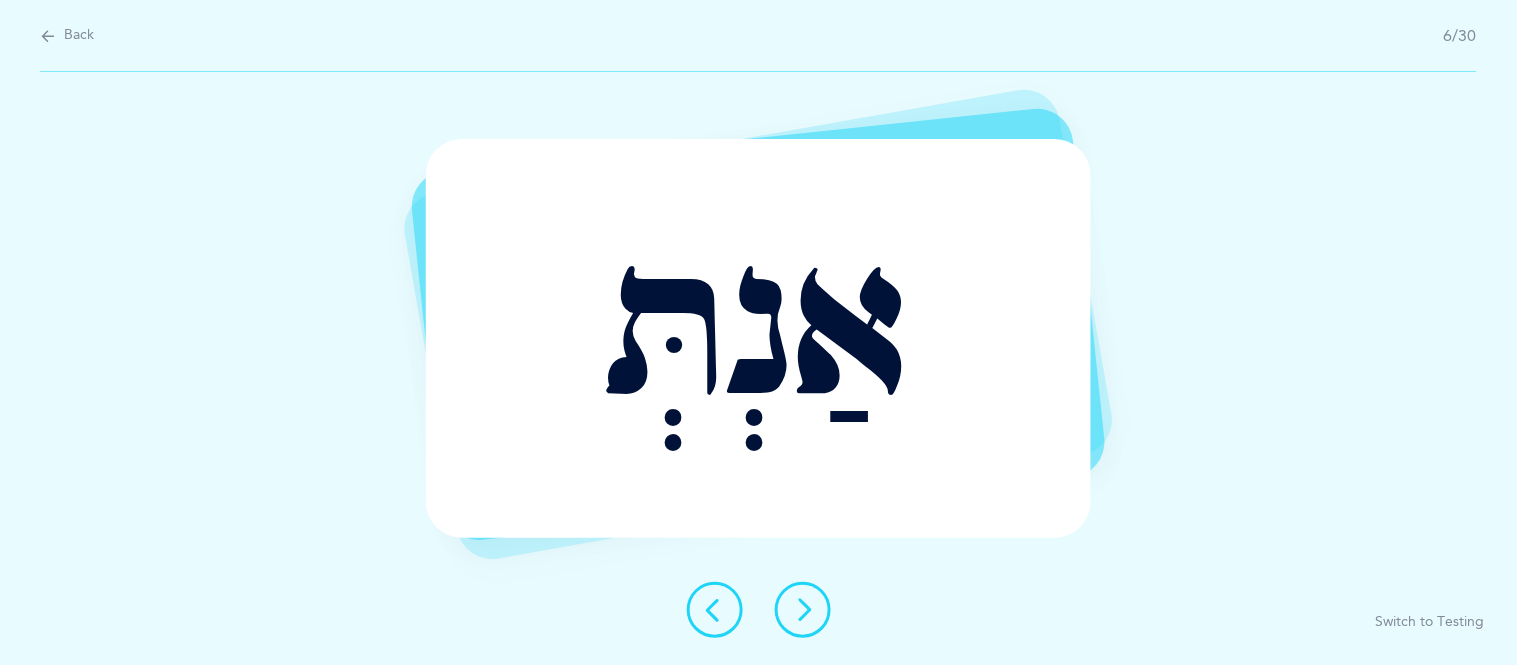 click at bounding box center [803, 610] 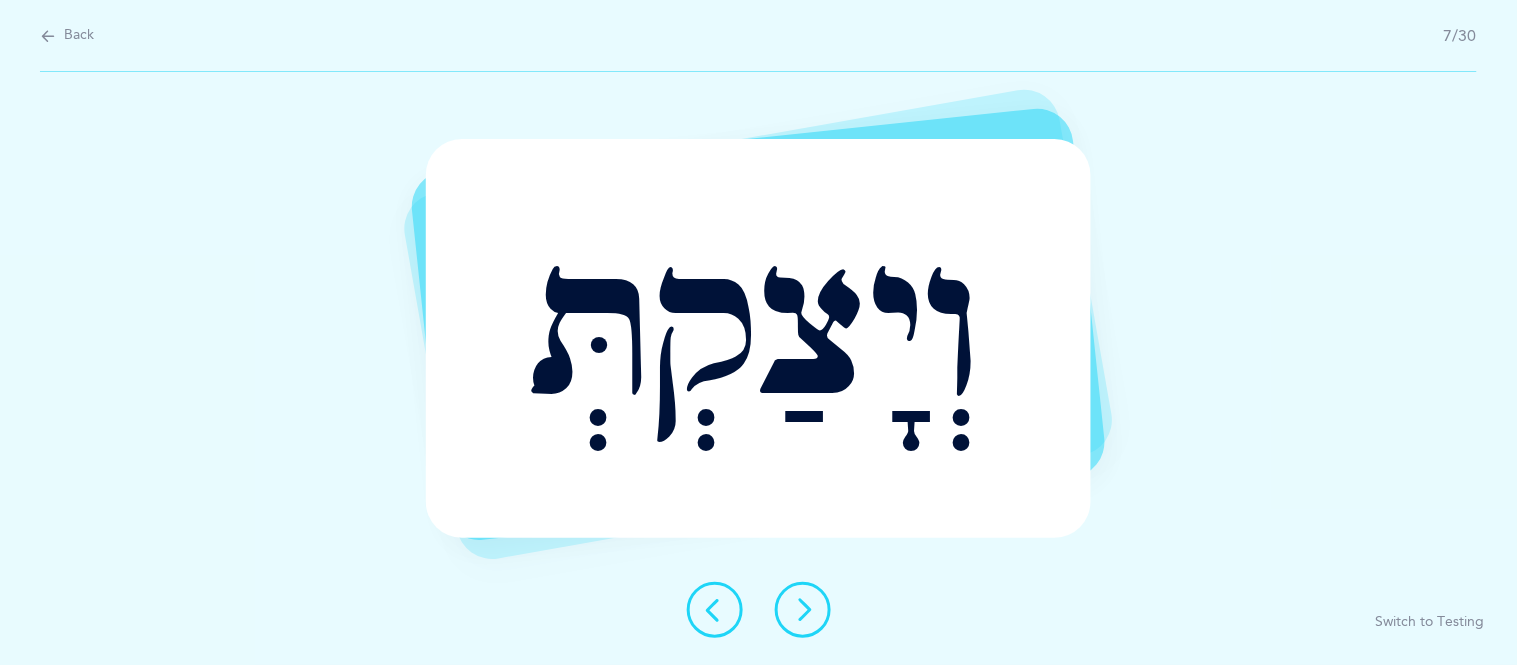 click at bounding box center [803, 610] 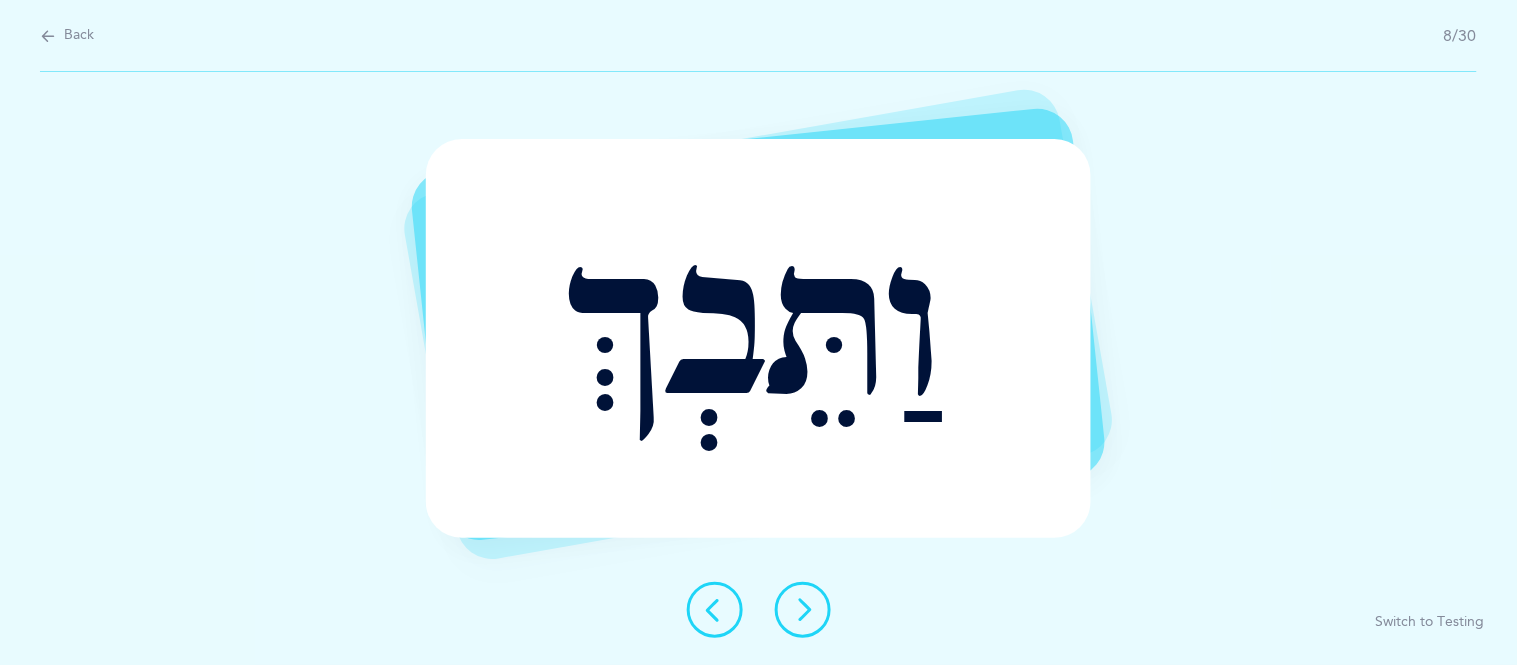 click at bounding box center (803, 610) 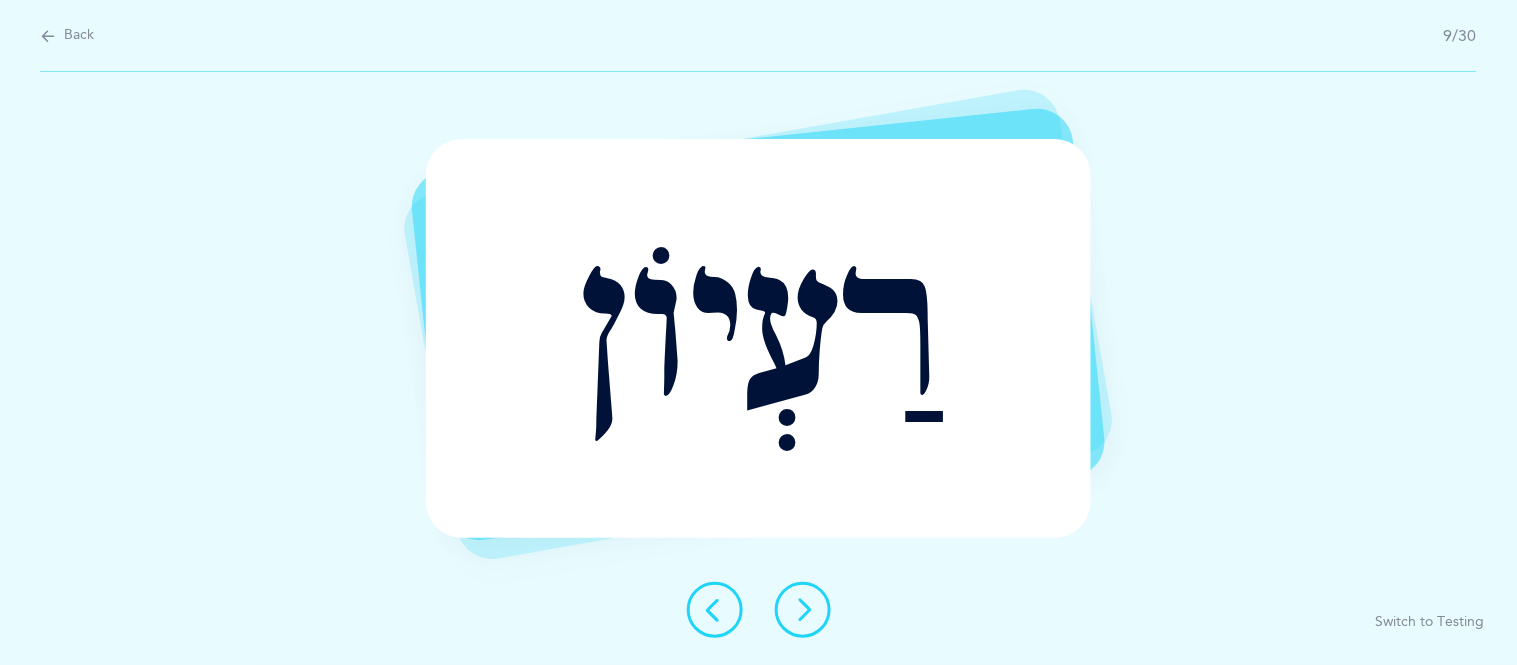 click at bounding box center (803, 610) 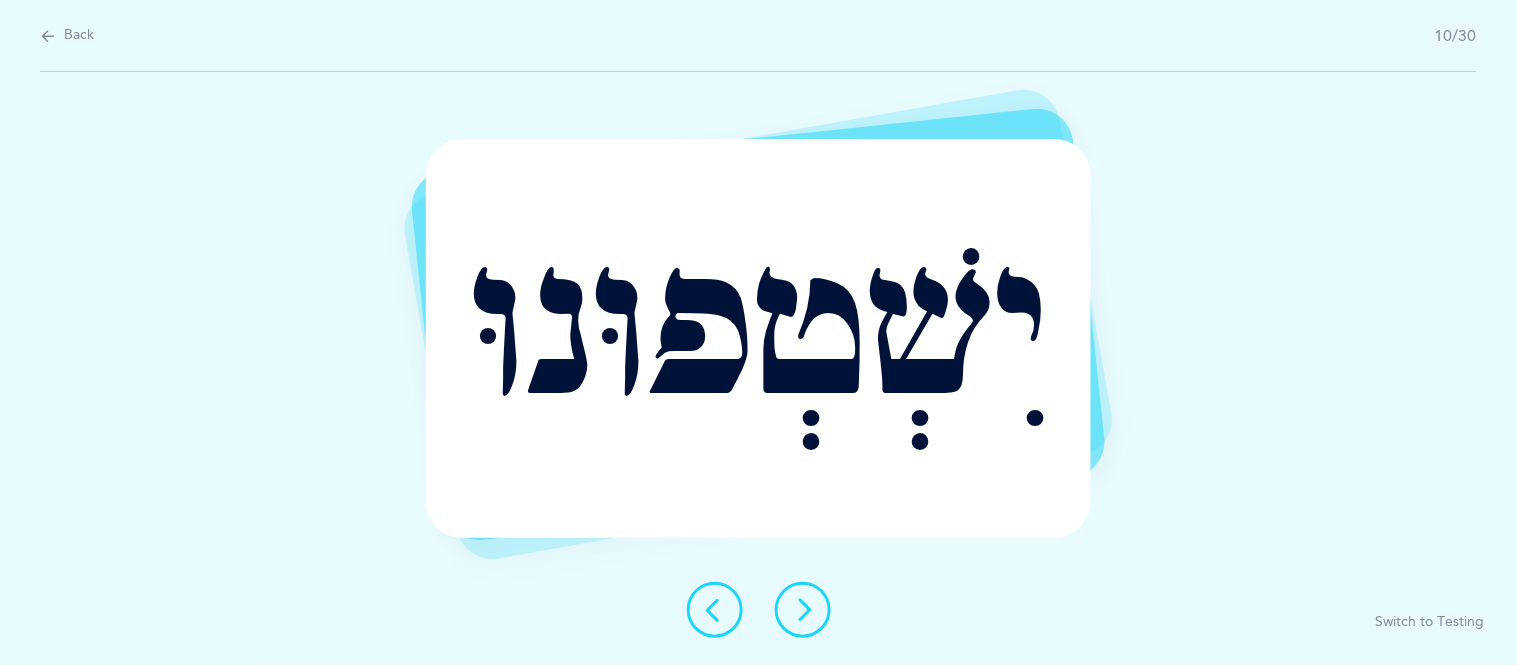 click at bounding box center [803, 610] 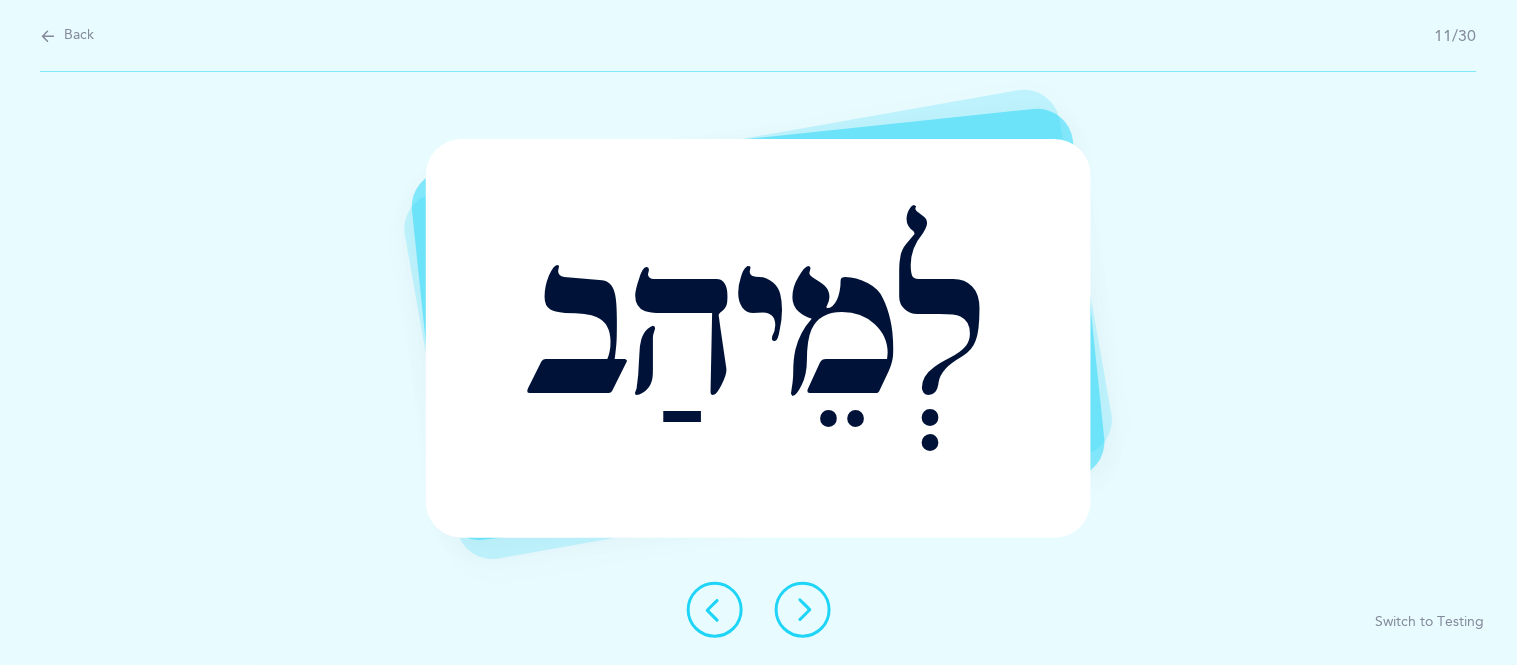 click at bounding box center (803, 610) 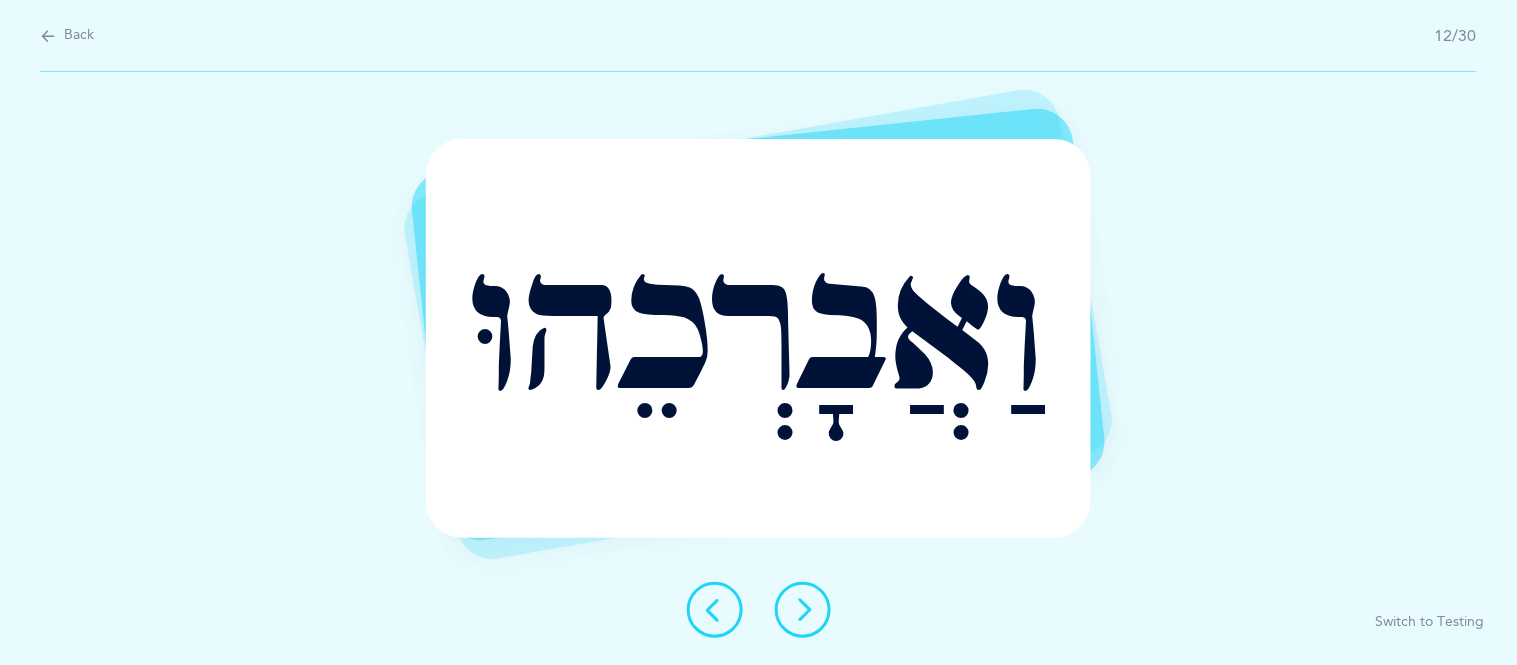 click at bounding box center [803, 610] 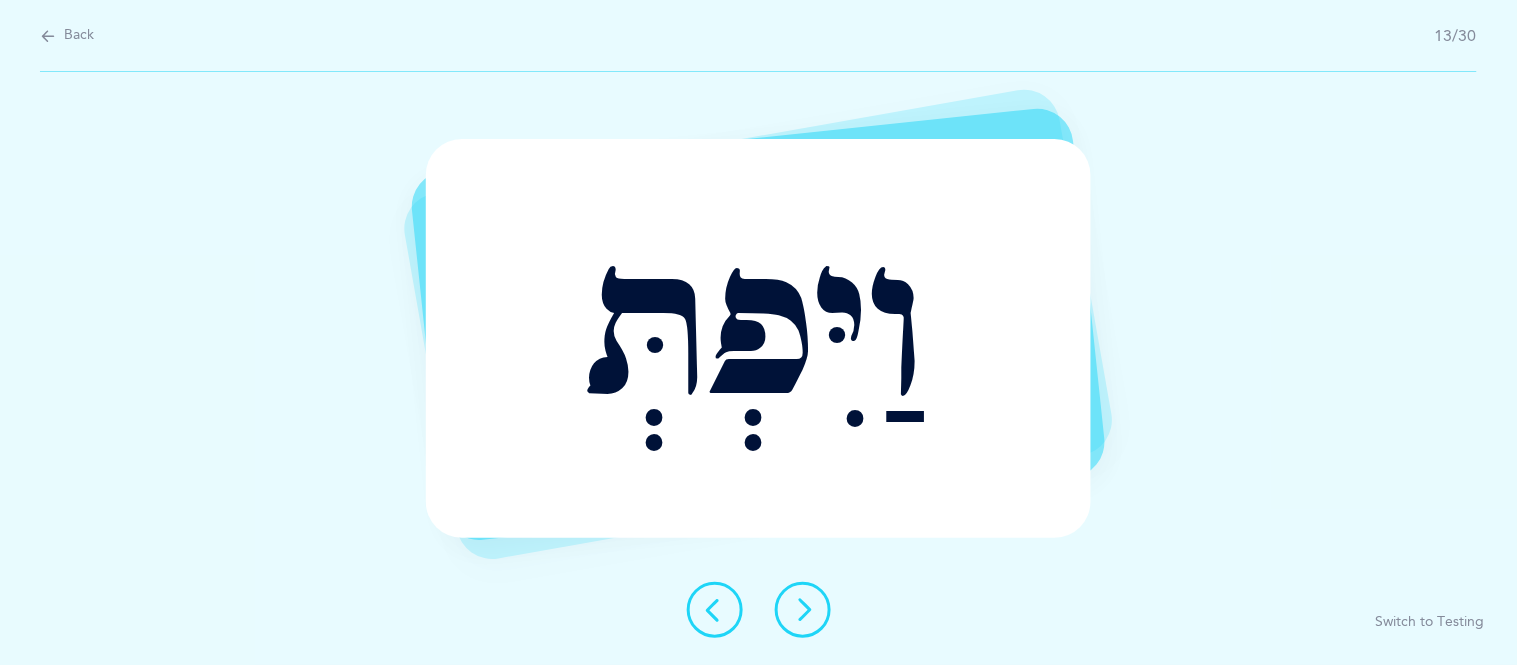 click at bounding box center [803, 610] 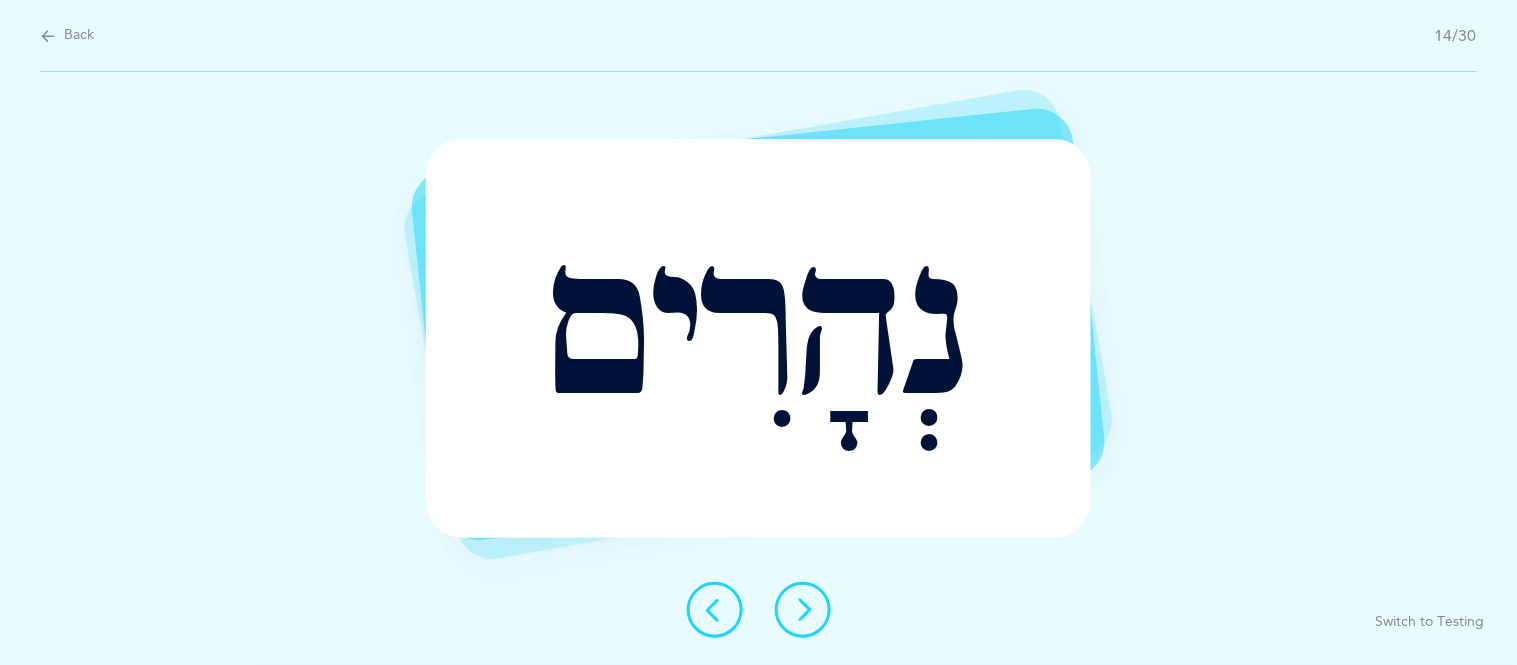 click at bounding box center [803, 610] 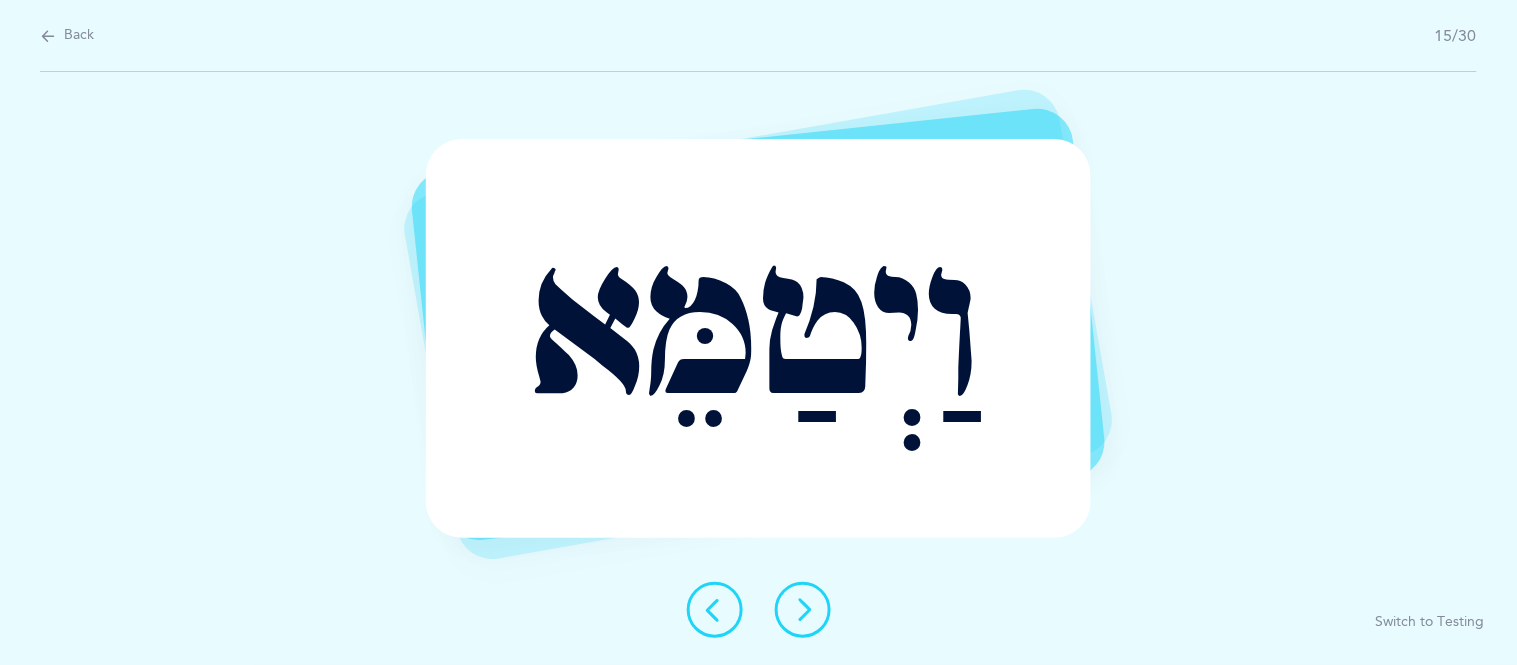 click at bounding box center (803, 610) 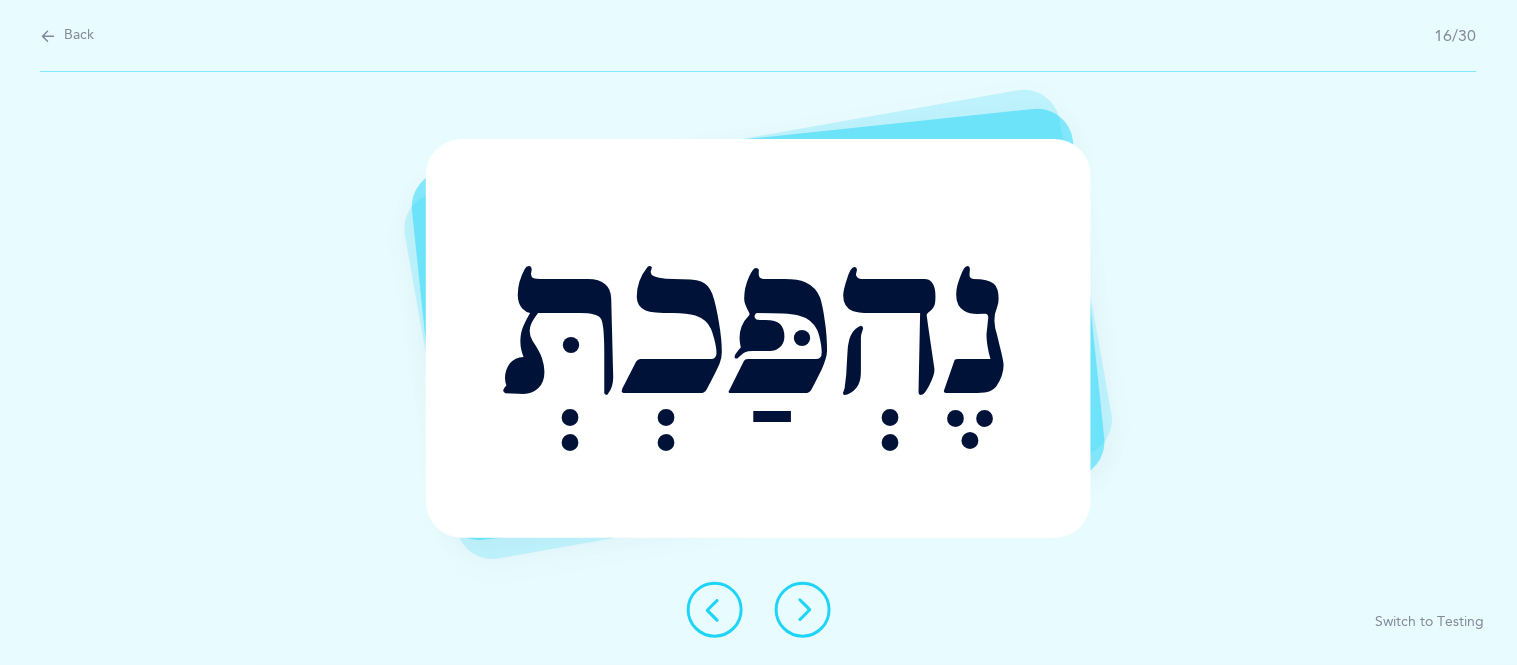 click at bounding box center [803, 610] 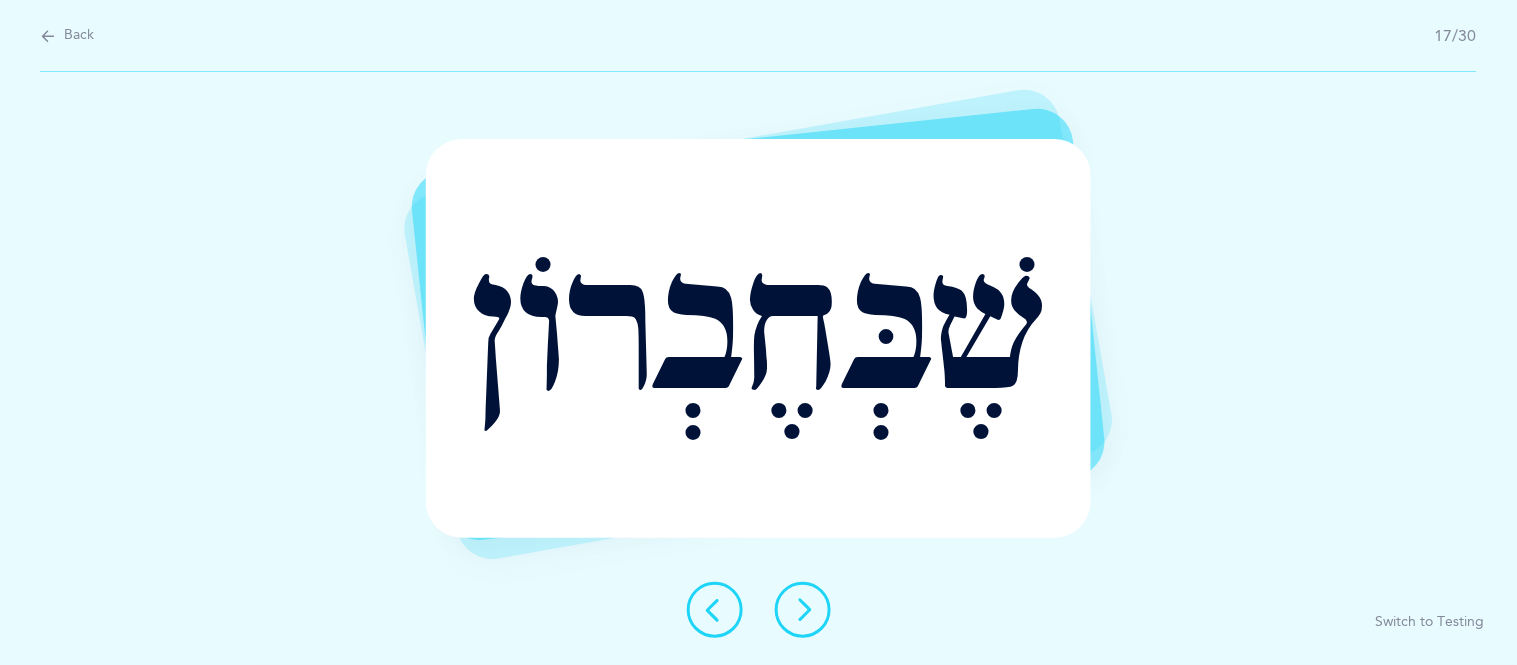 click at bounding box center (803, 610) 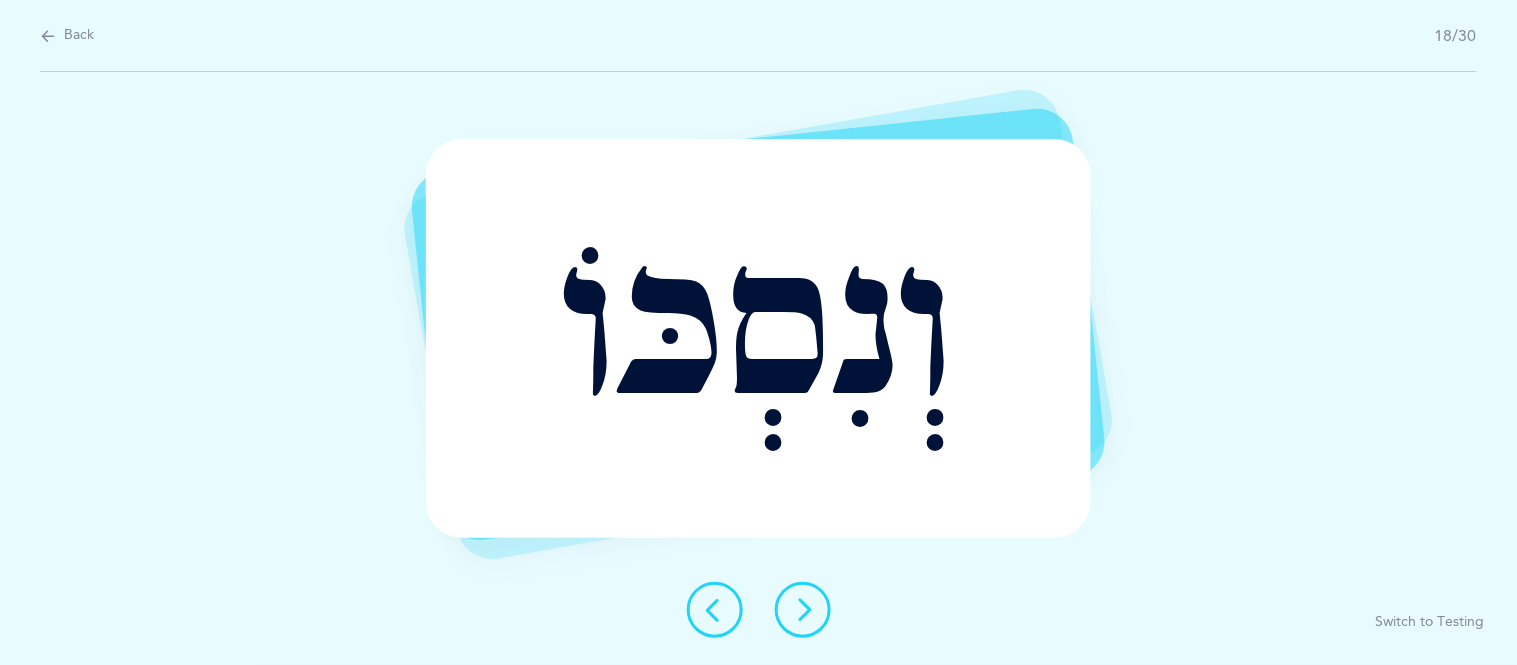 click at bounding box center [803, 610] 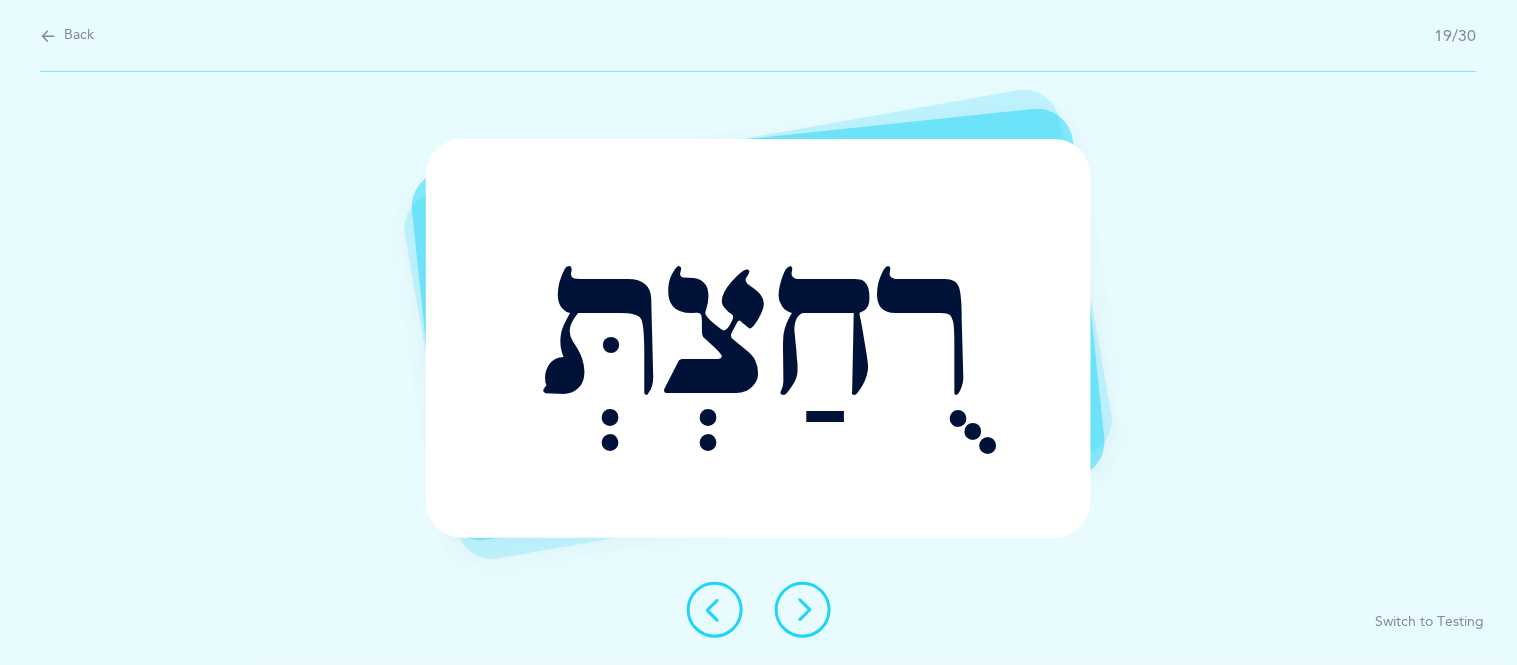 click at bounding box center [803, 610] 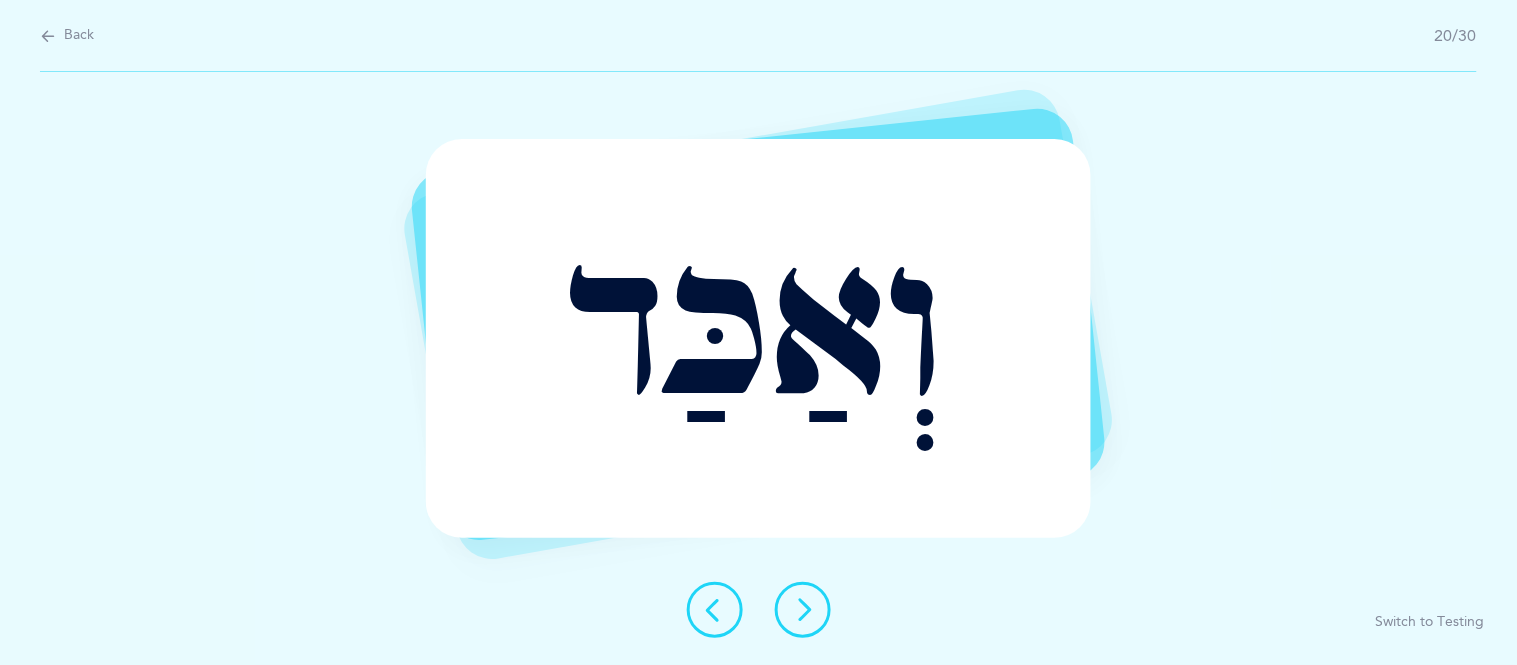 click at bounding box center [803, 610] 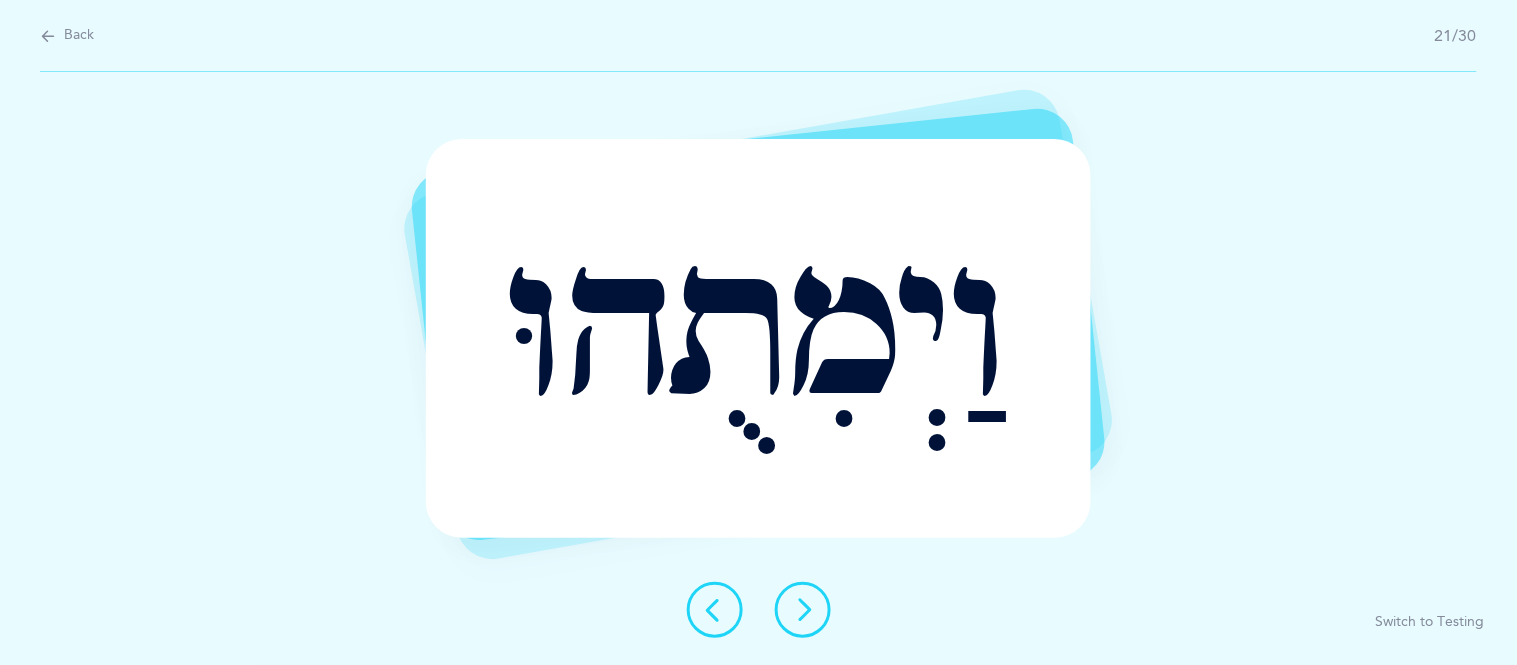 click at bounding box center [803, 610] 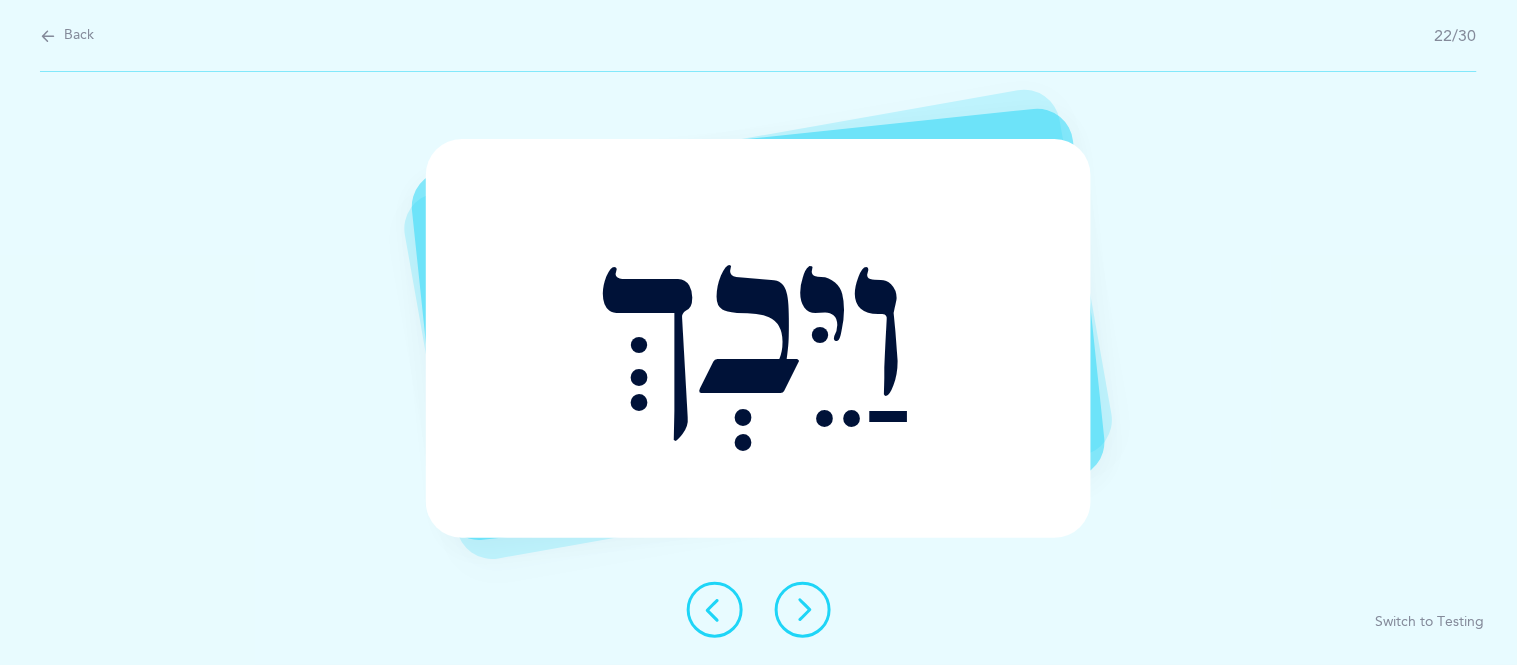 click at bounding box center (803, 610) 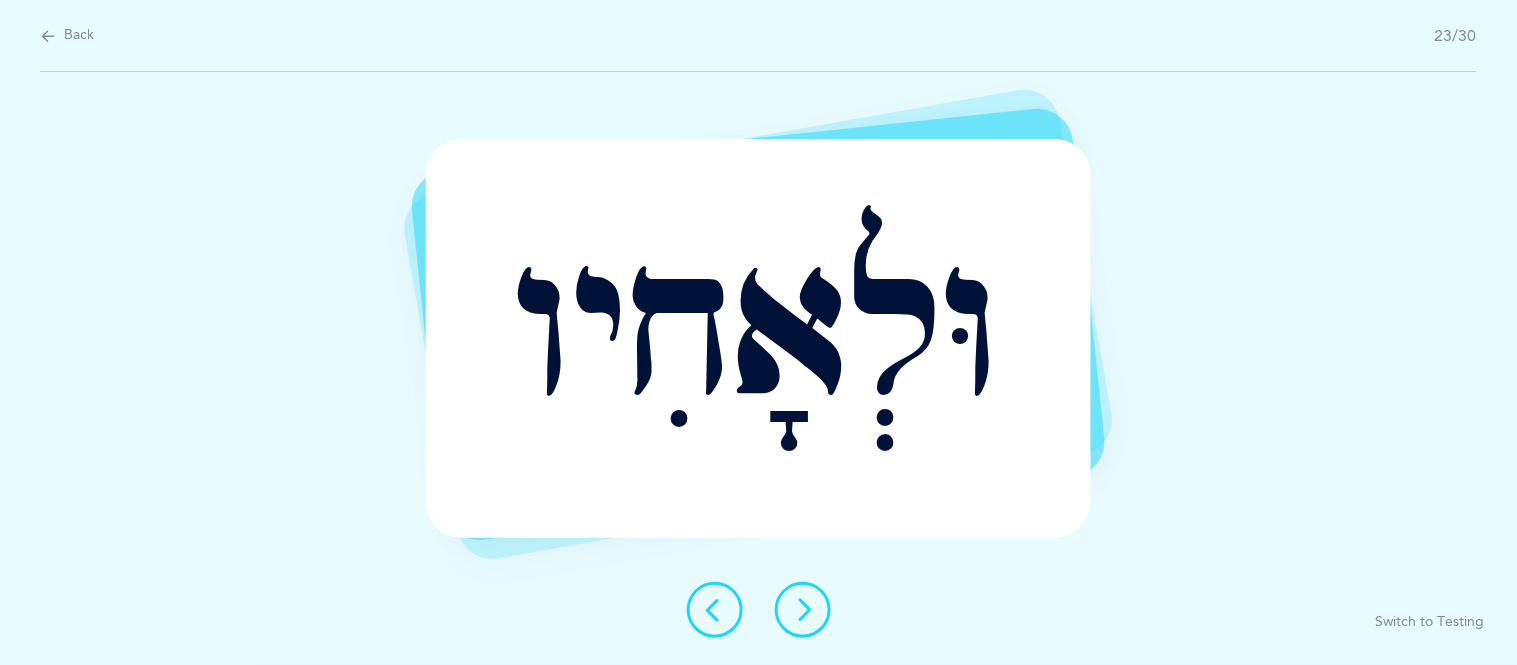 click at bounding box center (803, 610) 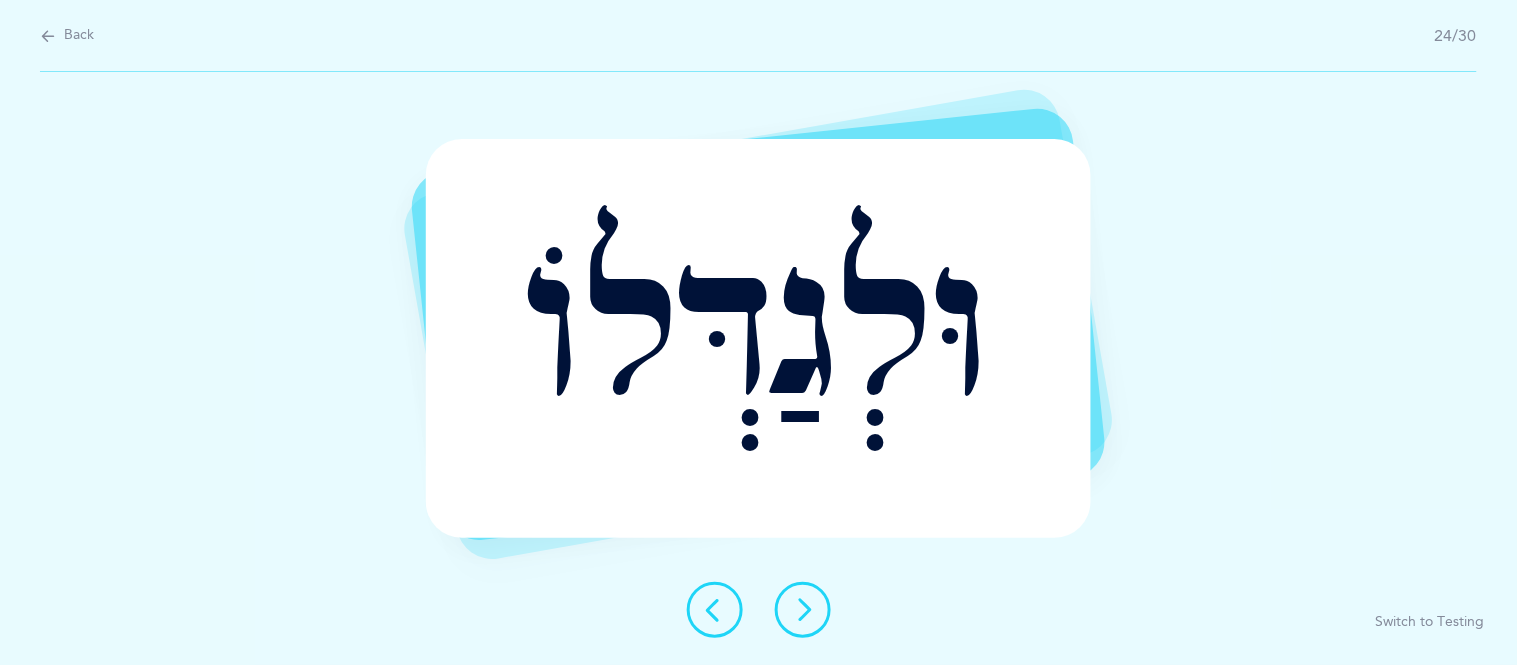 click at bounding box center [803, 610] 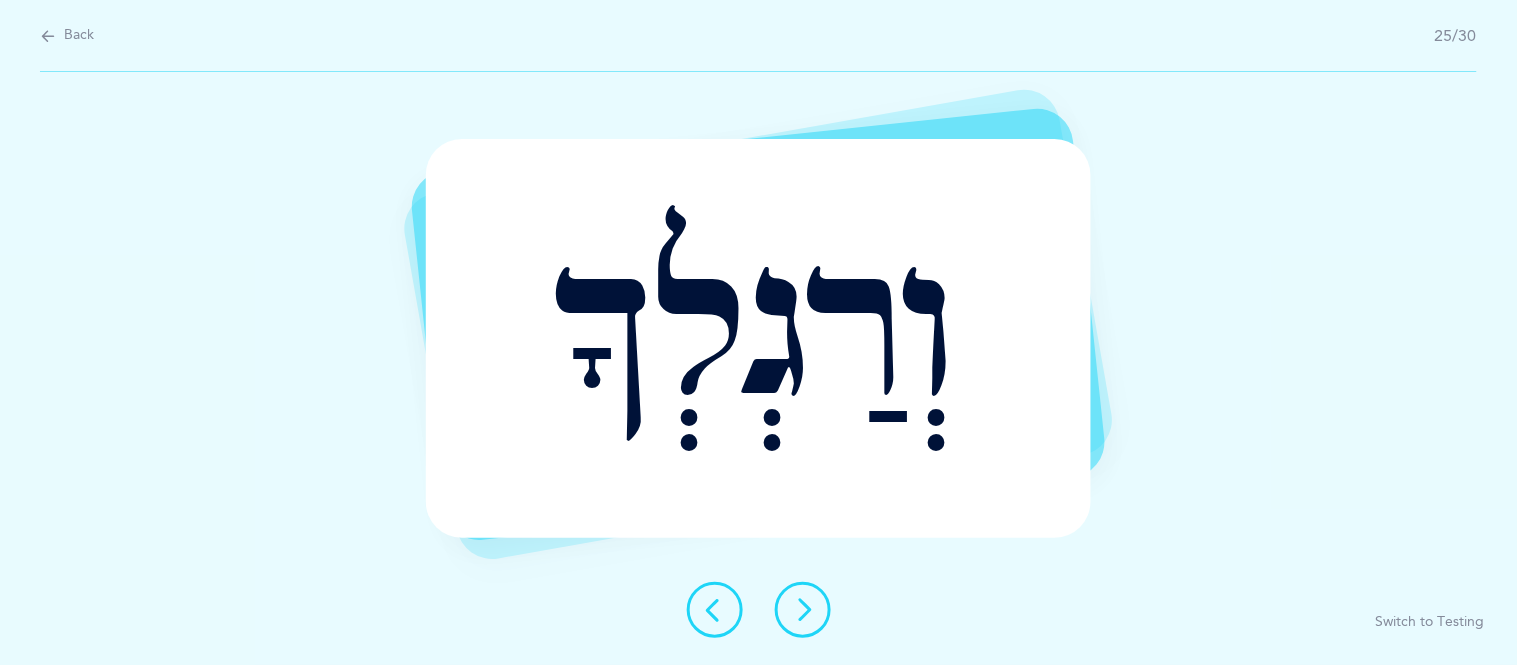 click at bounding box center (803, 610) 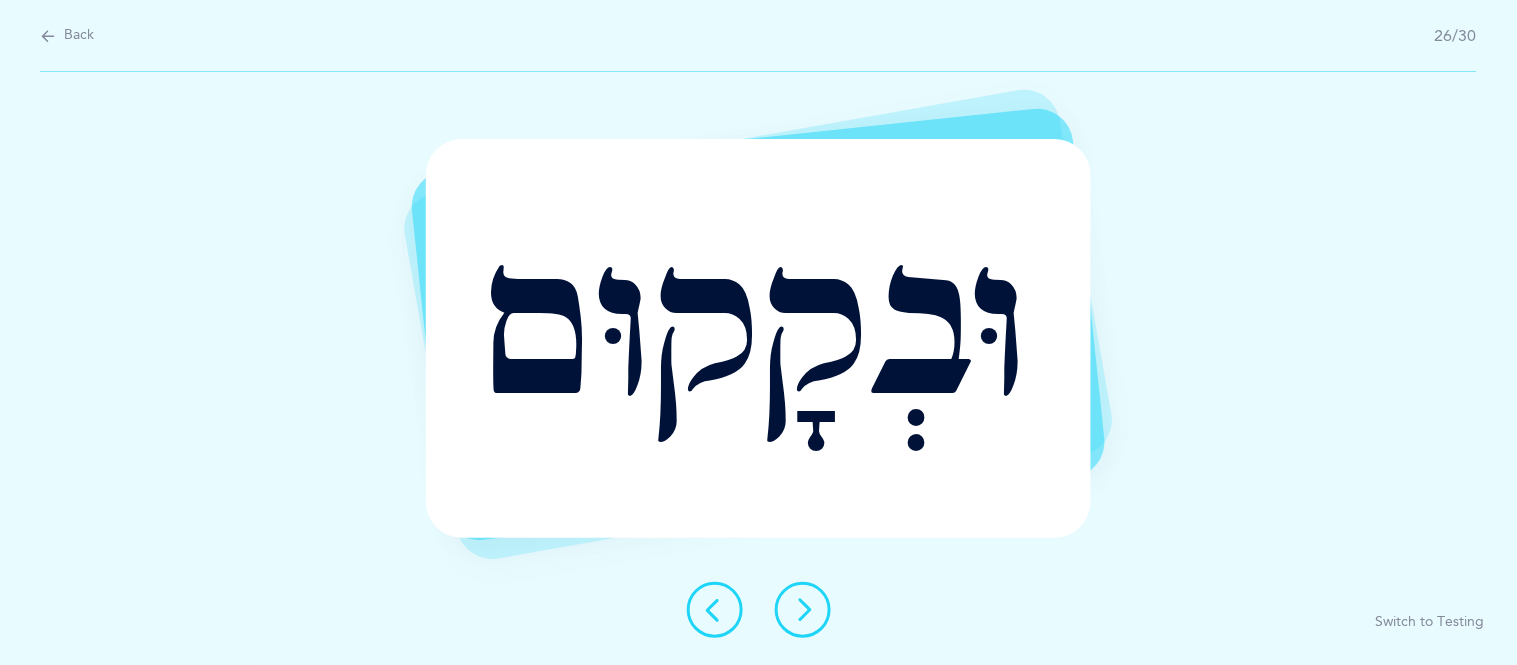 click at bounding box center [803, 610] 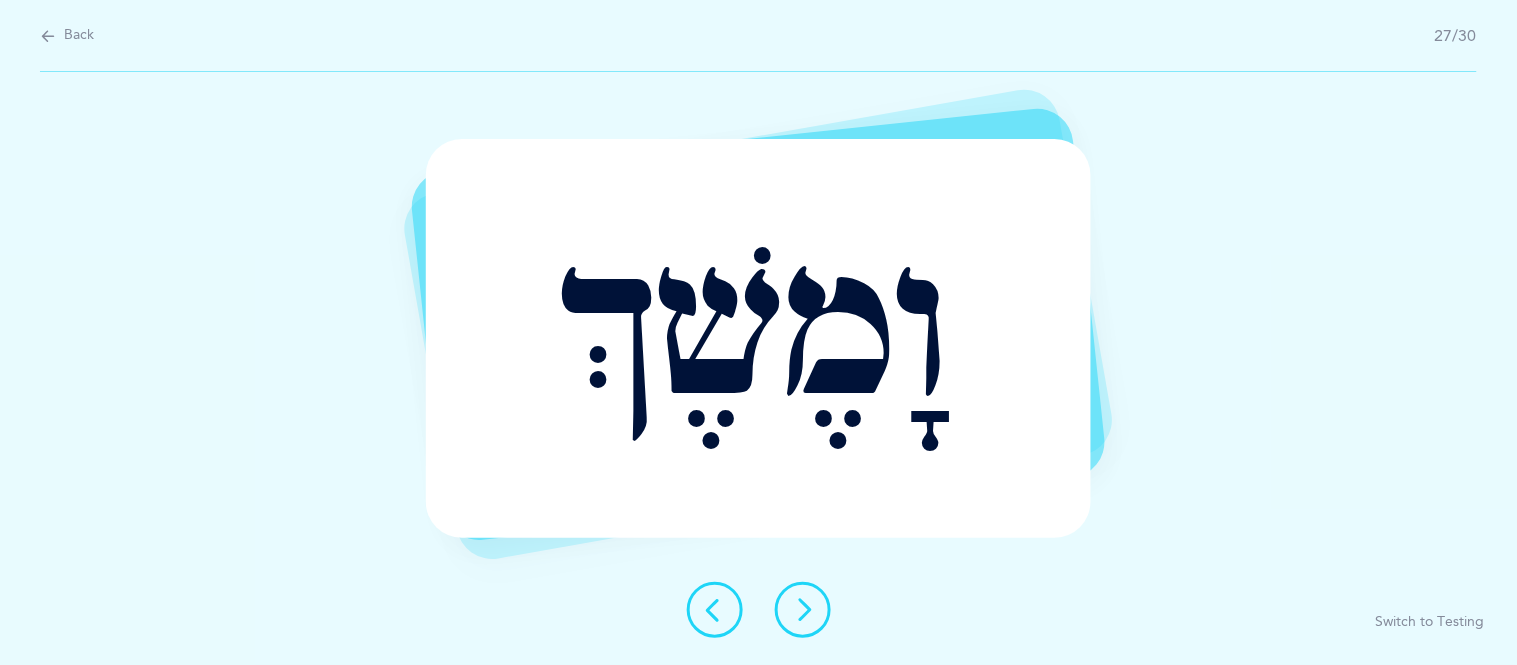 click at bounding box center [803, 610] 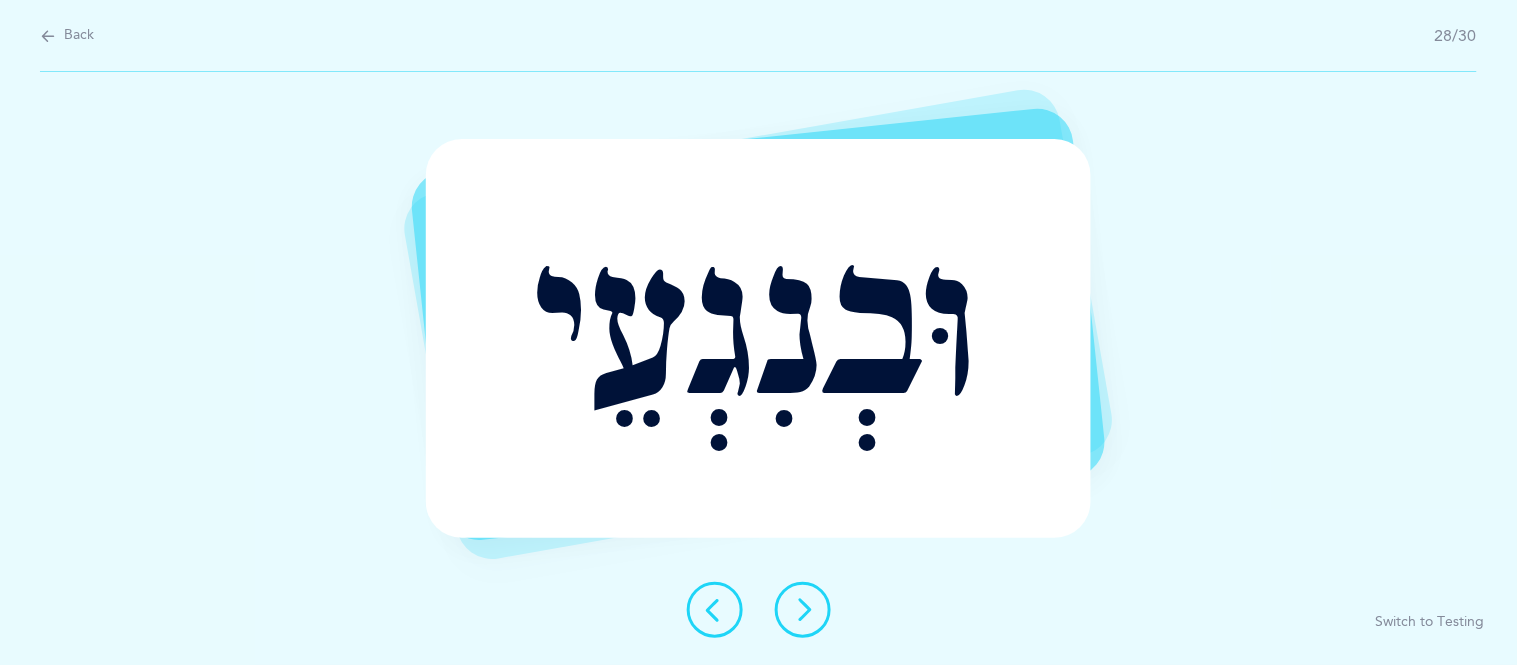 click at bounding box center [803, 610] 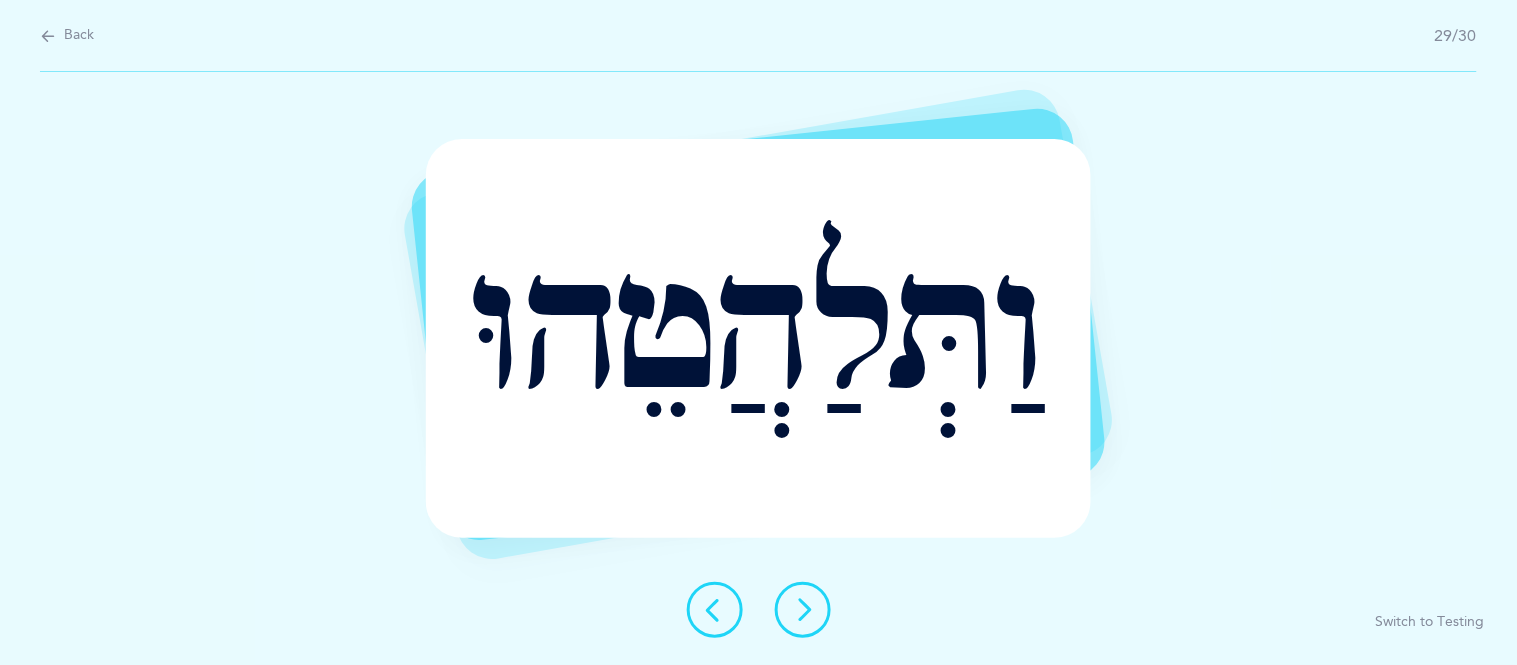 click at bounding box center [803, 610] 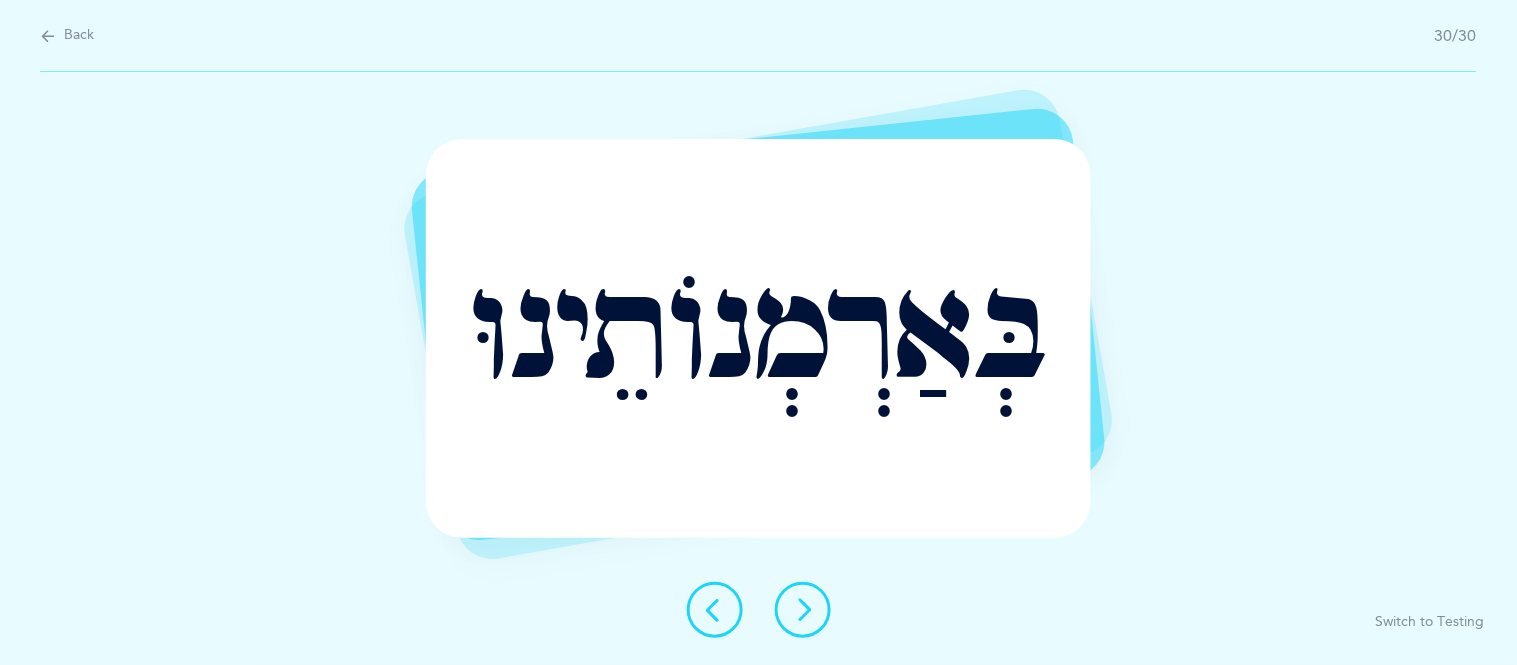 click at bounding box center (803, 610) 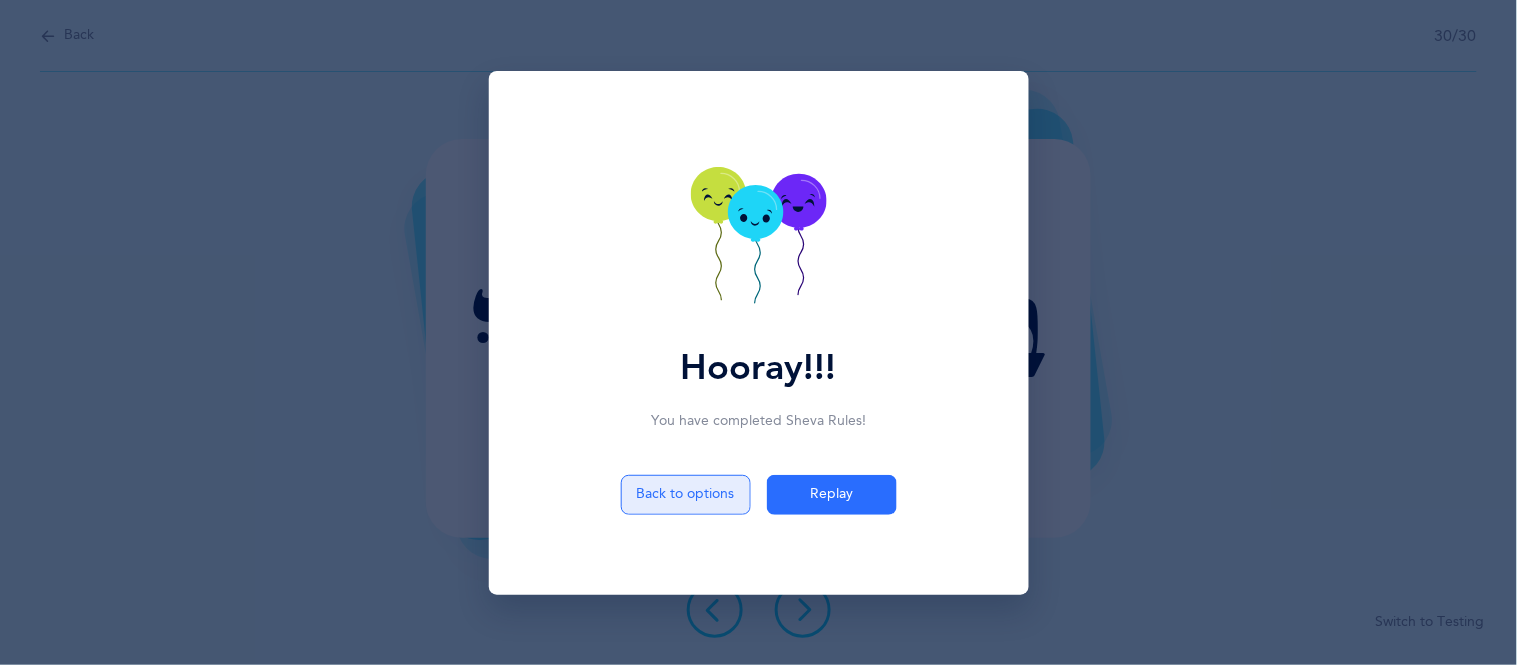 click on "Back to options" at bounding box center (686, 495) 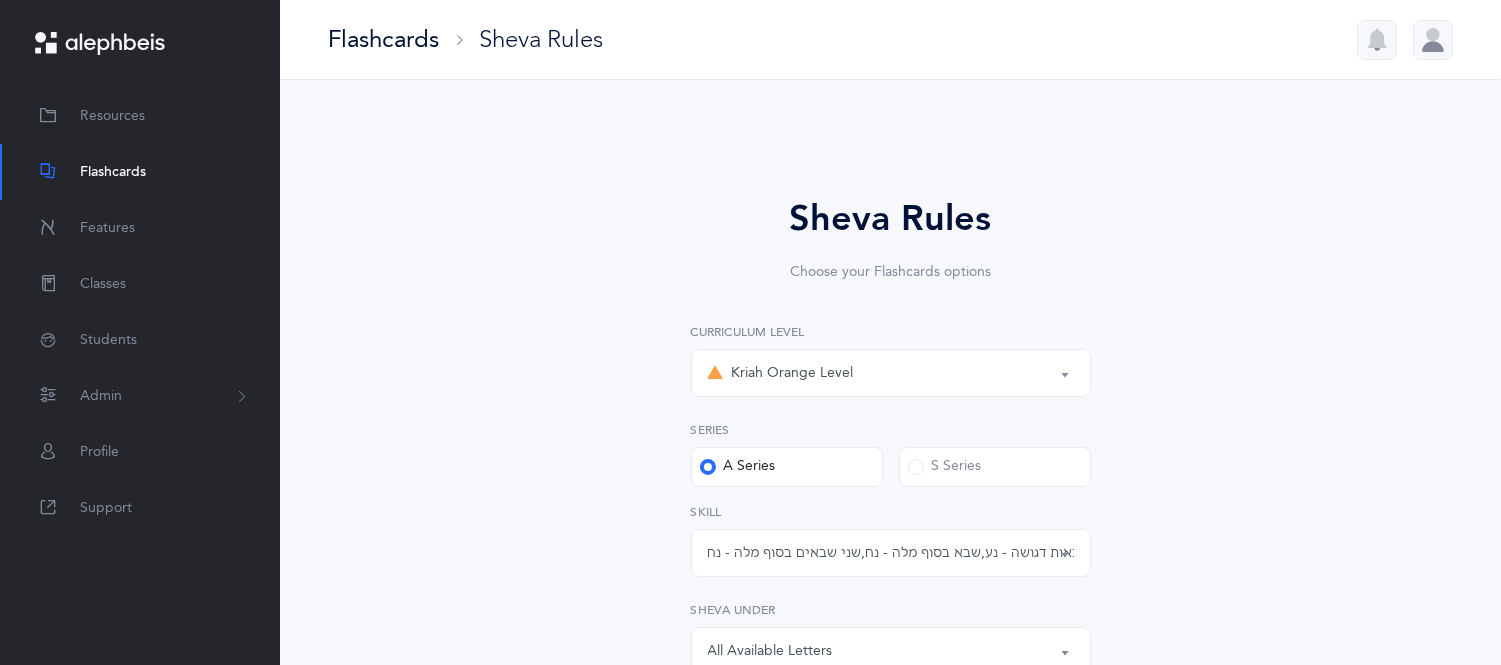 click on "Sheva Rules   Choose your Flashcards options         Kriah Red Level
Kriah Orange Level
Kriah Yellow Level
Kriah Orange Level
Curriculum Level
Series
A Series
S Series
All Skills
שבא בראש מלה - נע
שבא נח באמצע מלה
שבא תחת א, ה, י, ע - נח
שבא אחרי שורוק בראש מילה
שני שבאים רצופים - נח,נע
שבא באותיות כפולות - נע
שבא באותיות כפולות (כך) - נע
שבא באותיות כפולות - נח
שבא באות דגושה - נע
שבא בסוף מלה - נח
שני שבאים בסוף מלה - נח
שבא בראש מלה - נע ,  שבא נח באמצע מלה ,  שבא תחת א, ה, י, ע - נח ,  שבא אחרי שורוק בראש מילה ,  שני שבאים רצופים - נח,נע ,  שבא באות דגושה - נע ,  שבא בסוף מלה - נח ,
Skill" at bounding box center [891, 831] 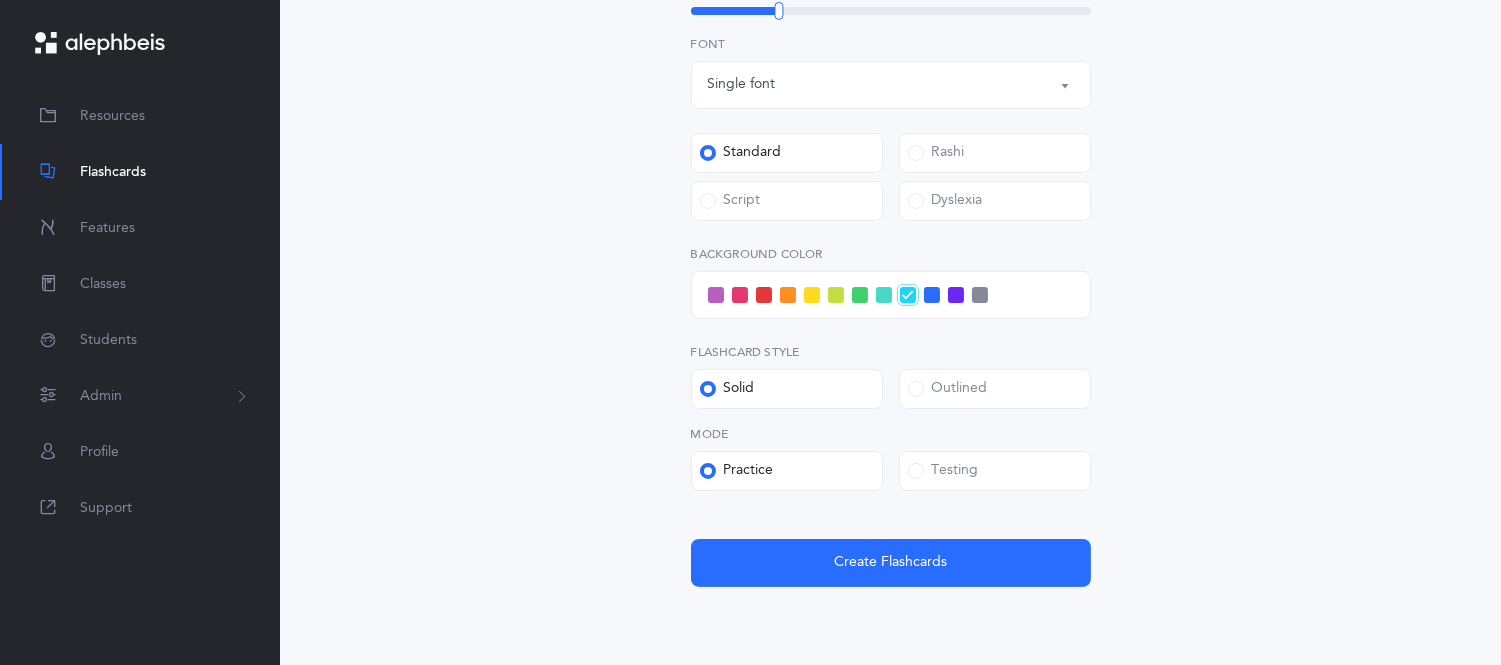 scroll, scrollTop: 888, scrollLeft: 0, axis: vertical 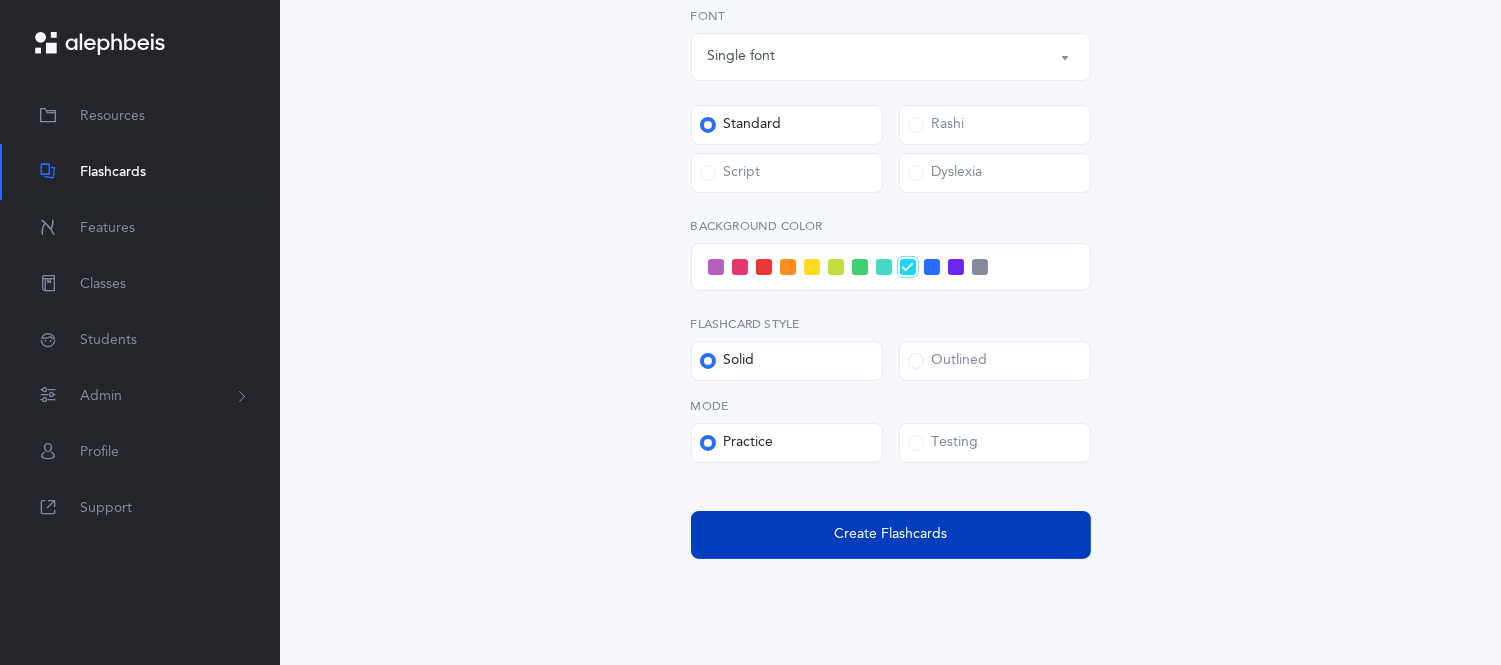 click on "Create Flashcards" at bounding box center (891, 535) 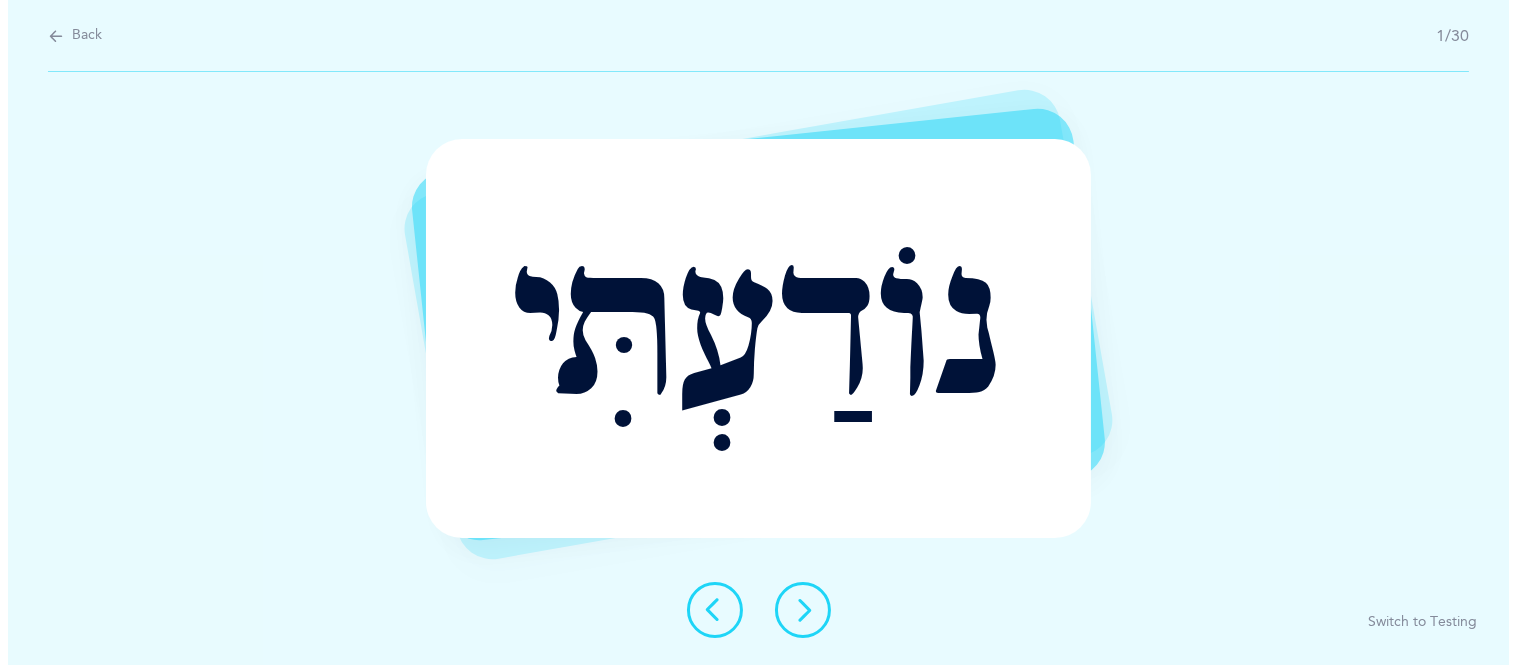 scroll, scrollTop: 0, scrollLeft: 0, axis: both 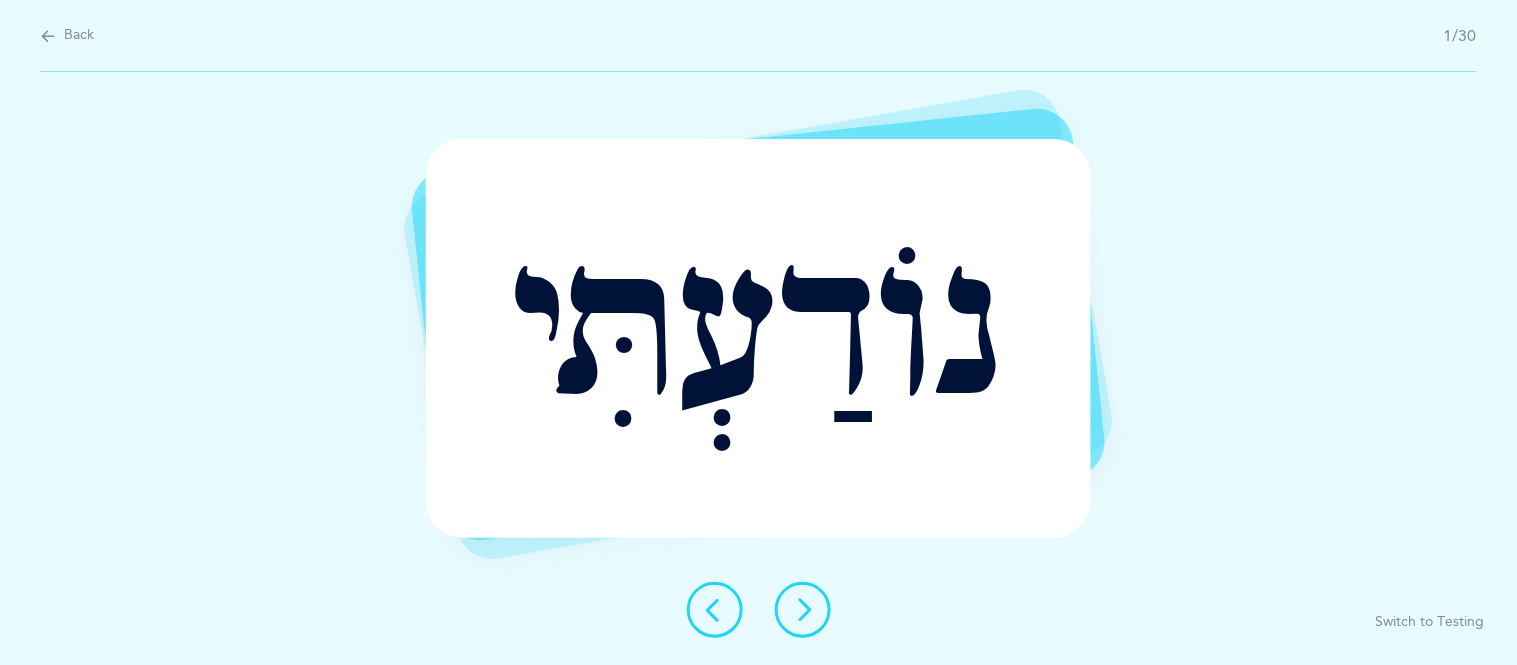 click at bounding box center (803, 610) 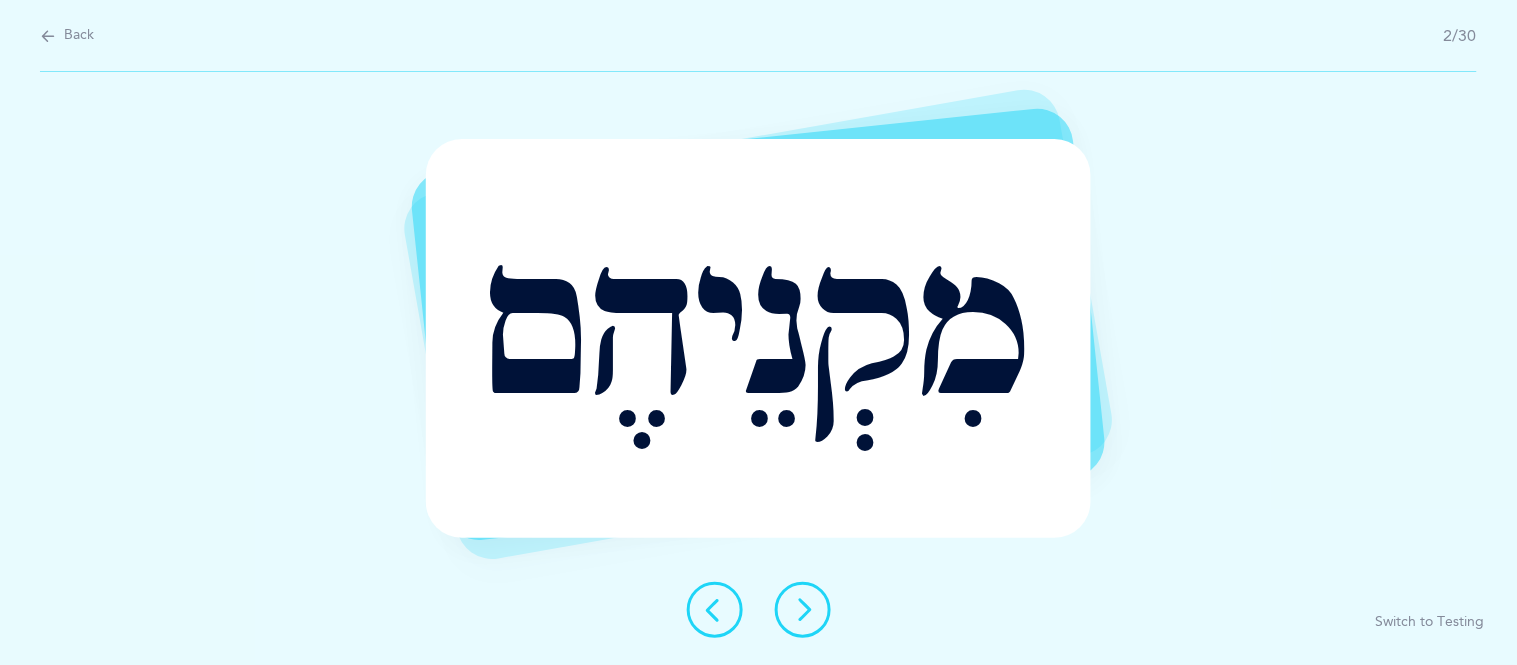 click at bounding box center [803, 610] 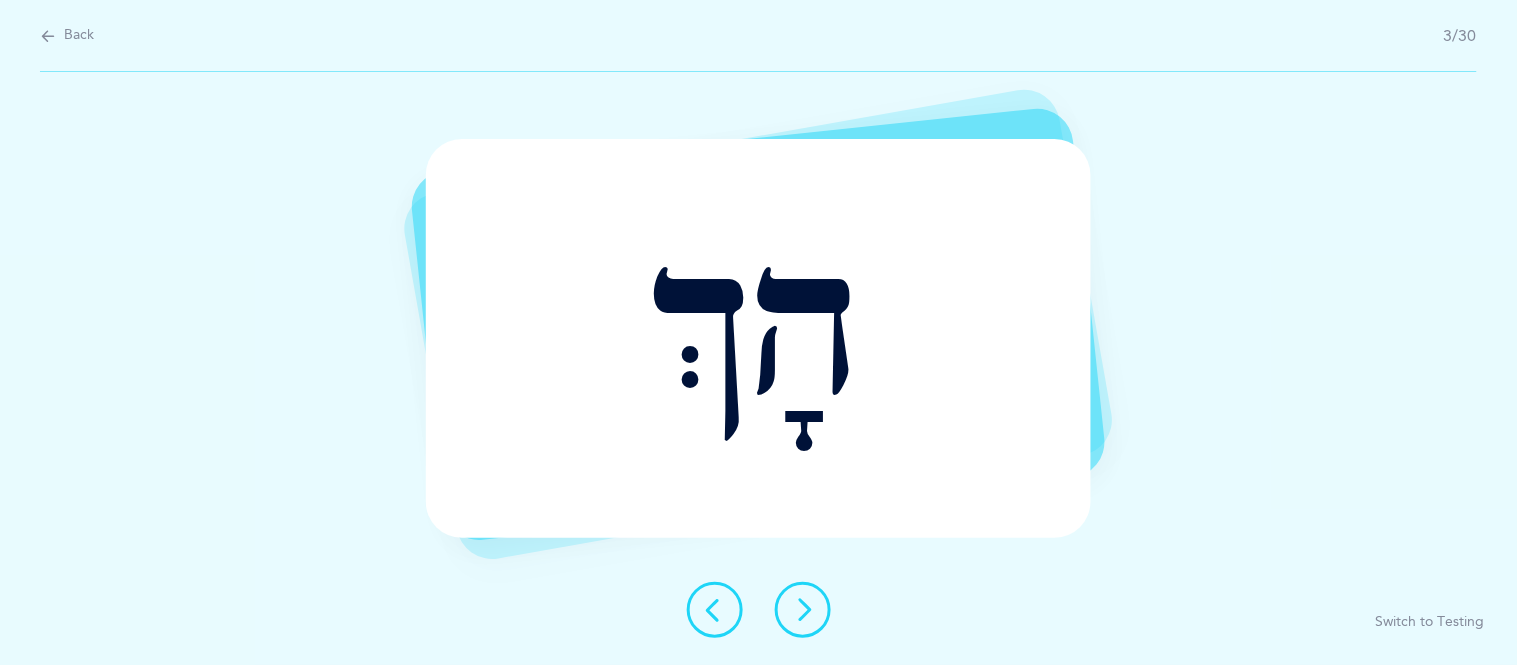 click at bounding box center (803, 610) 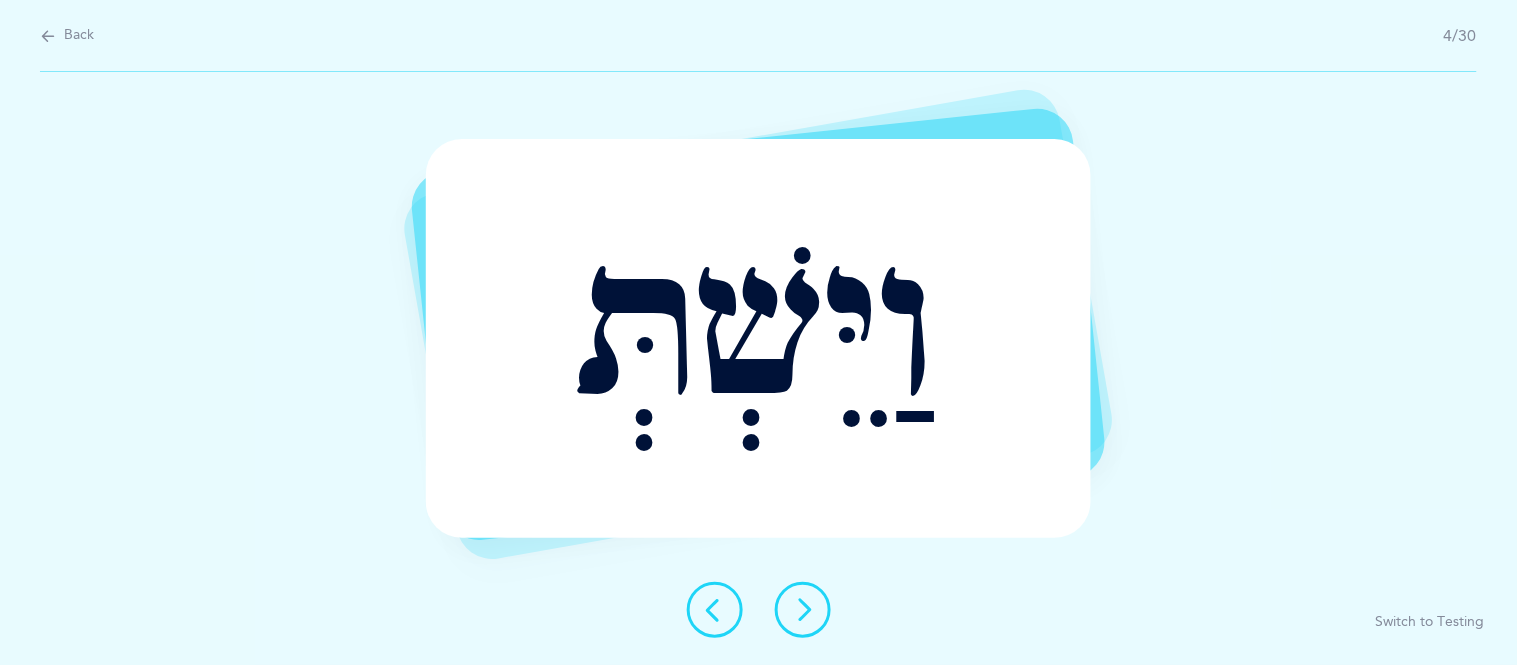 click at bounding box center (803, 610) 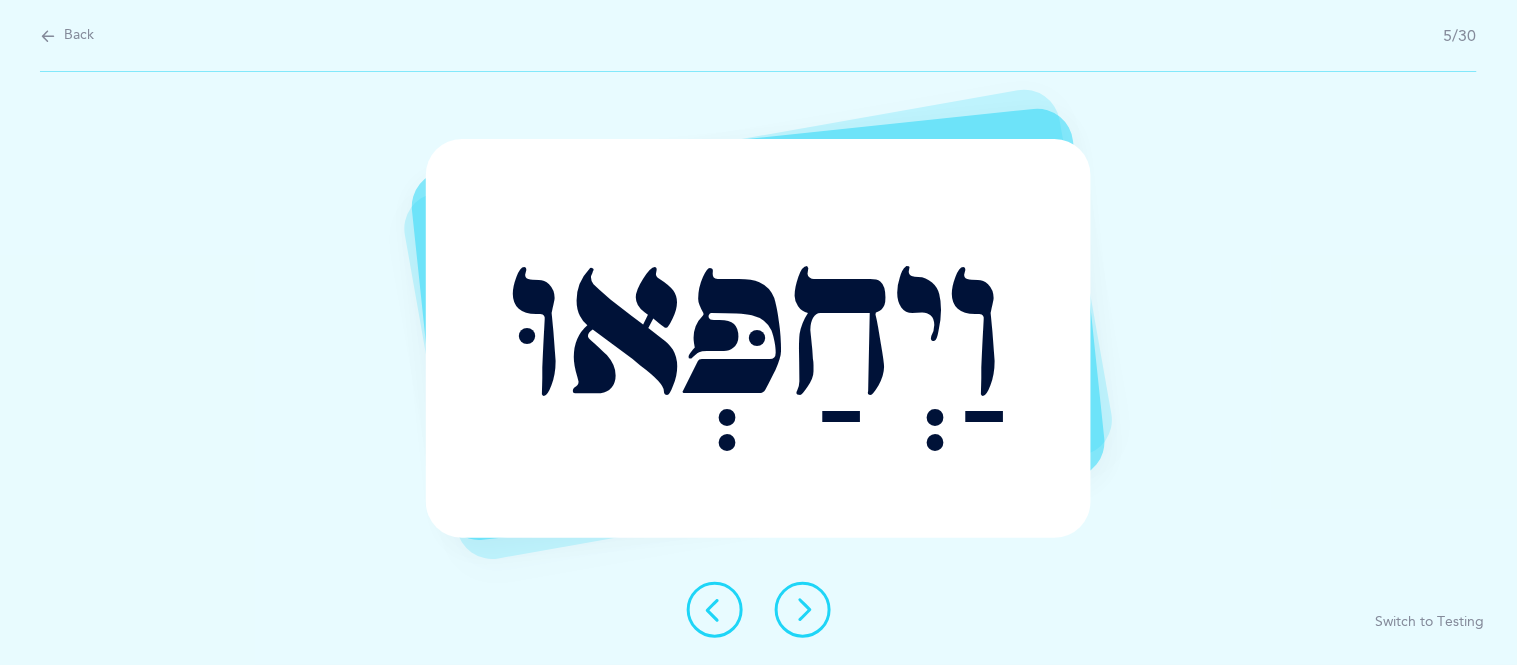click at bounding box center (803, 610) 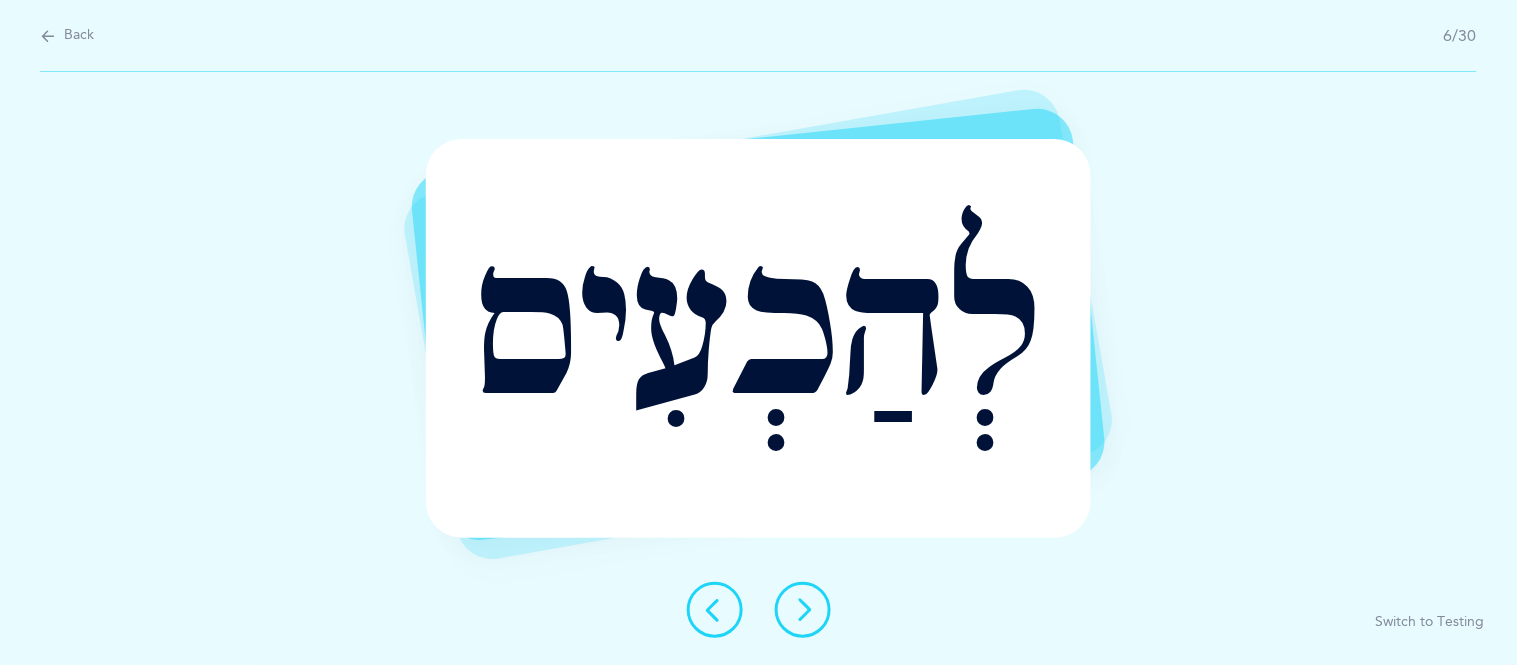 click at bounding box center (803, 610) 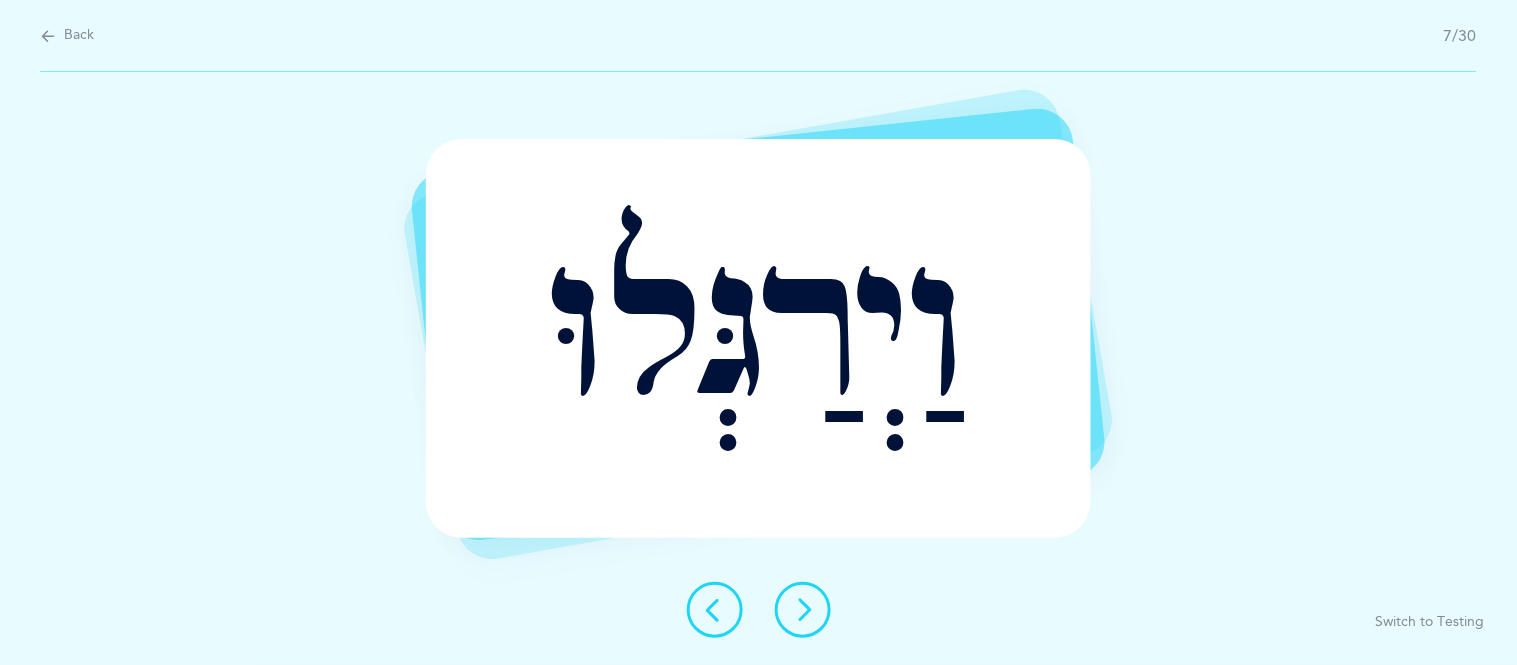 click at bounding box center [803, 610] 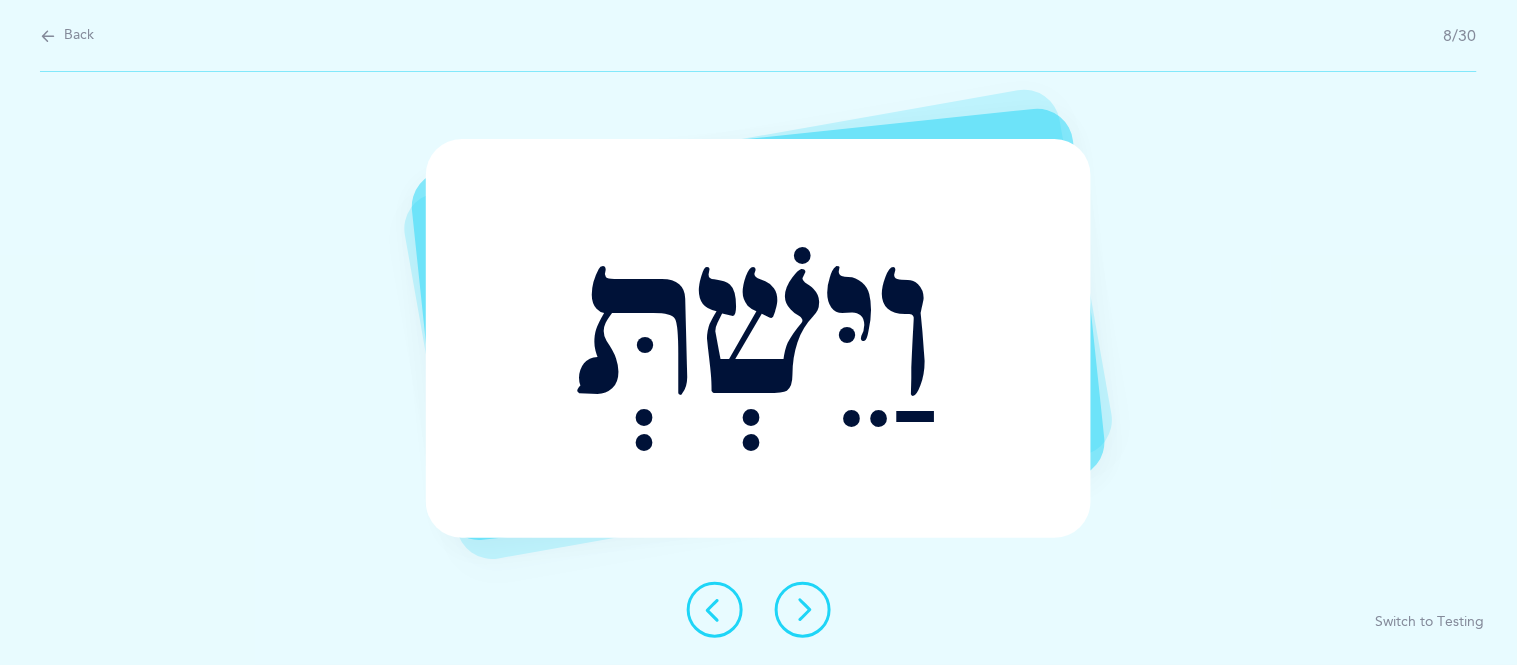 click at bounding box center [803, 610] 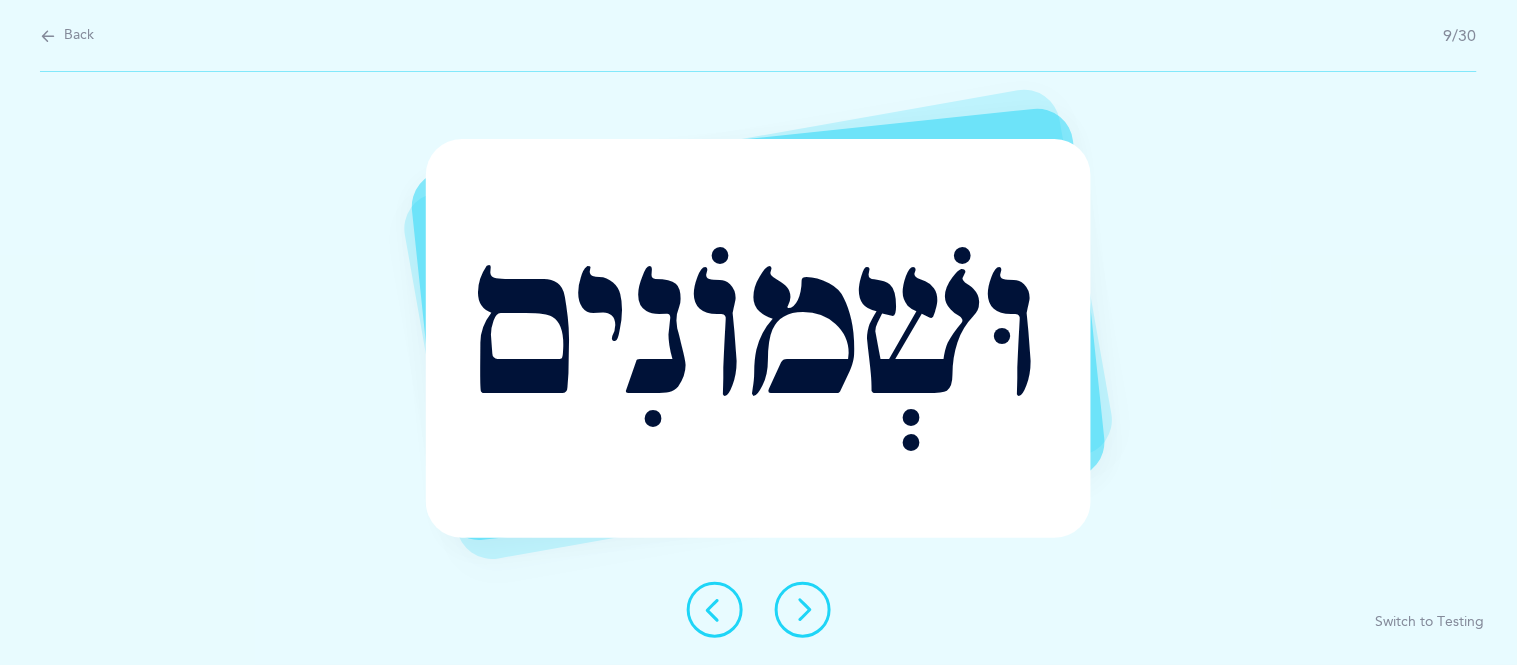 click at bounding box center [803, 610] 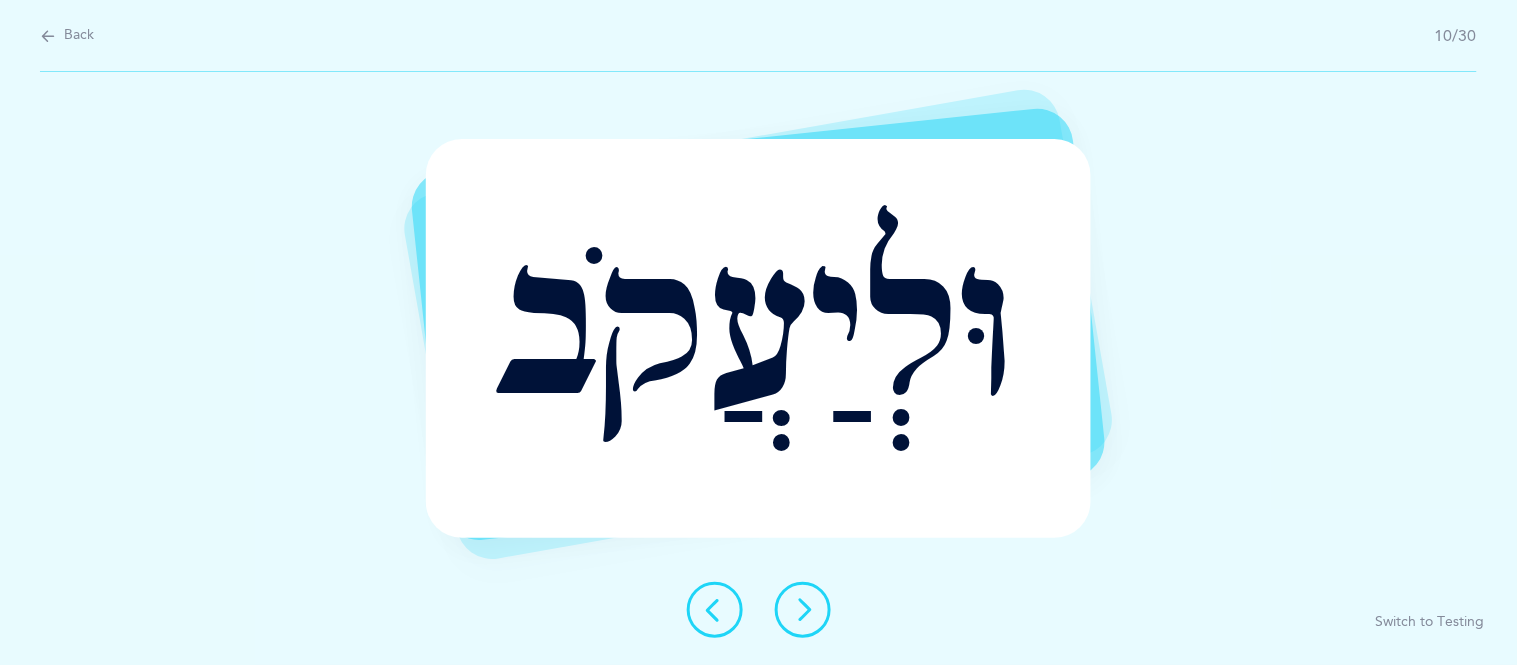 click at bounding box center (803, 610) 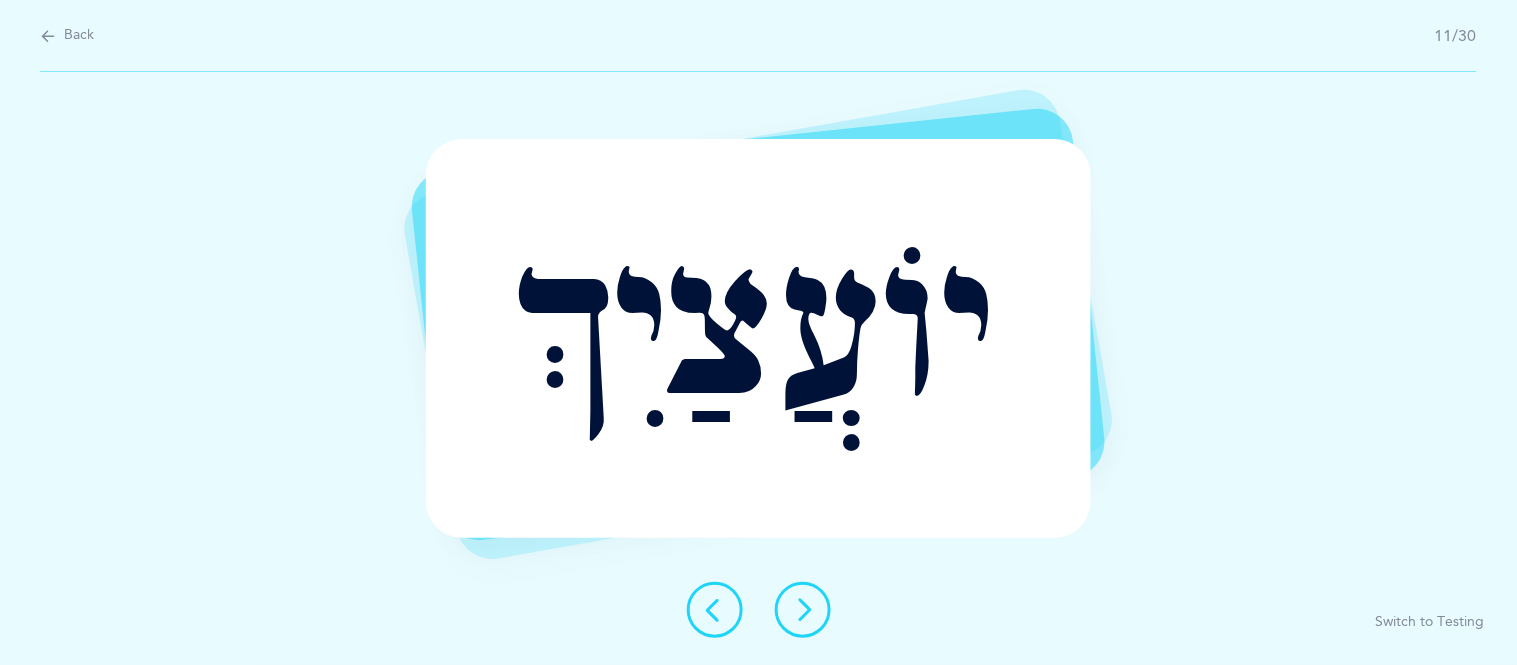 click at bounding box center (803, 610) 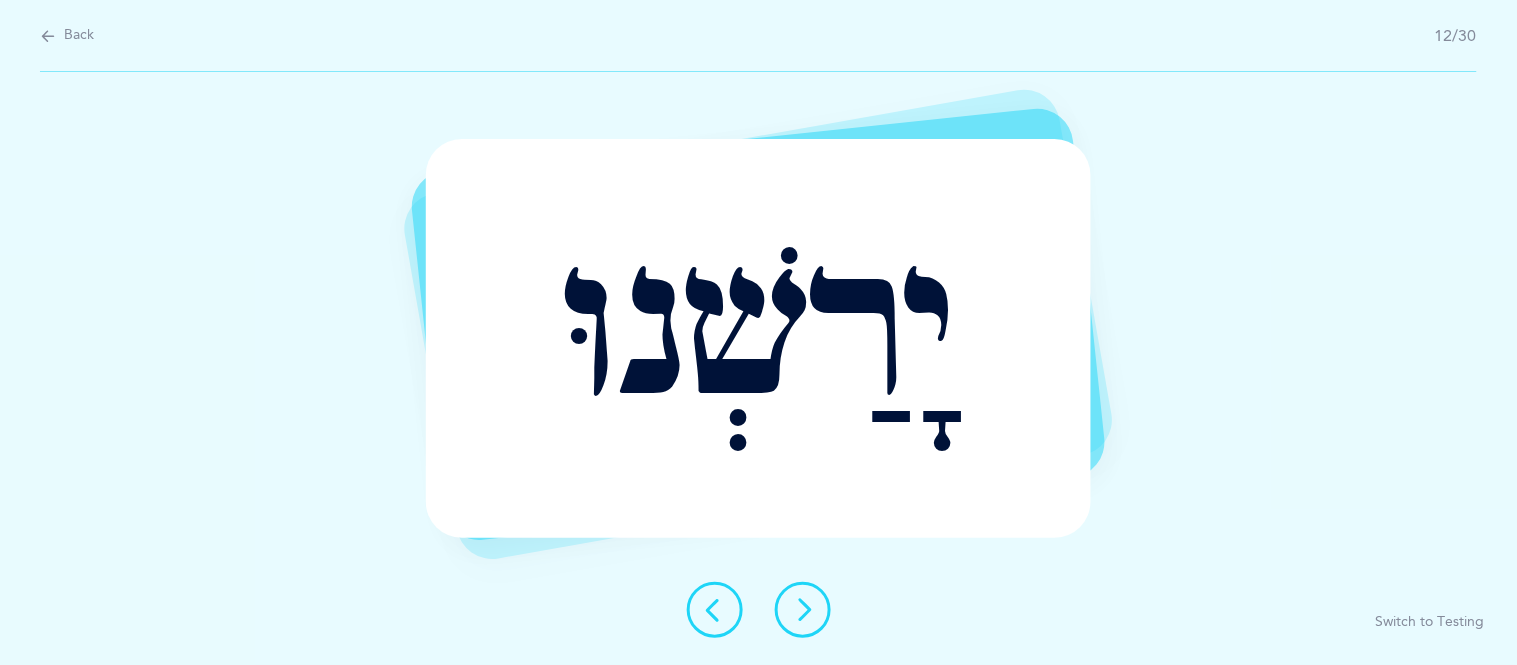 click at bounding box center (803, 610) 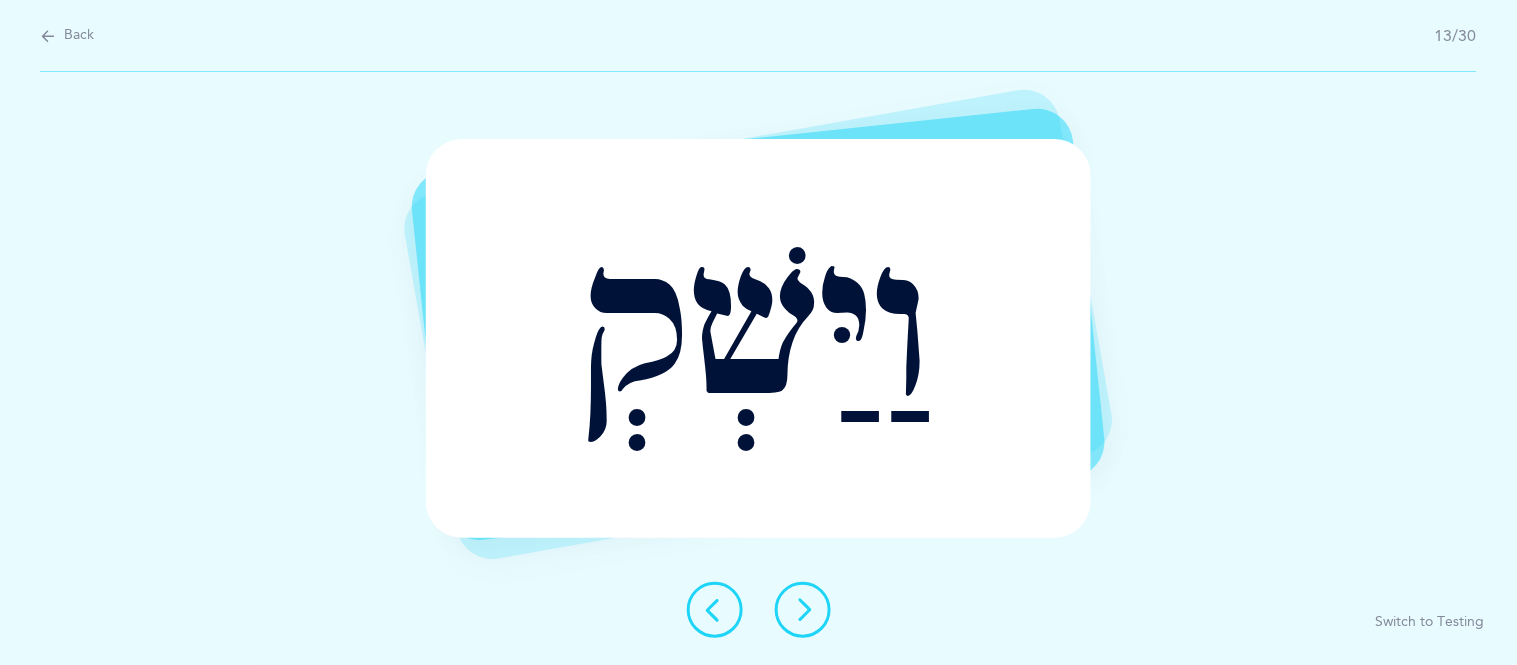 click at bounding box center [803, 610] 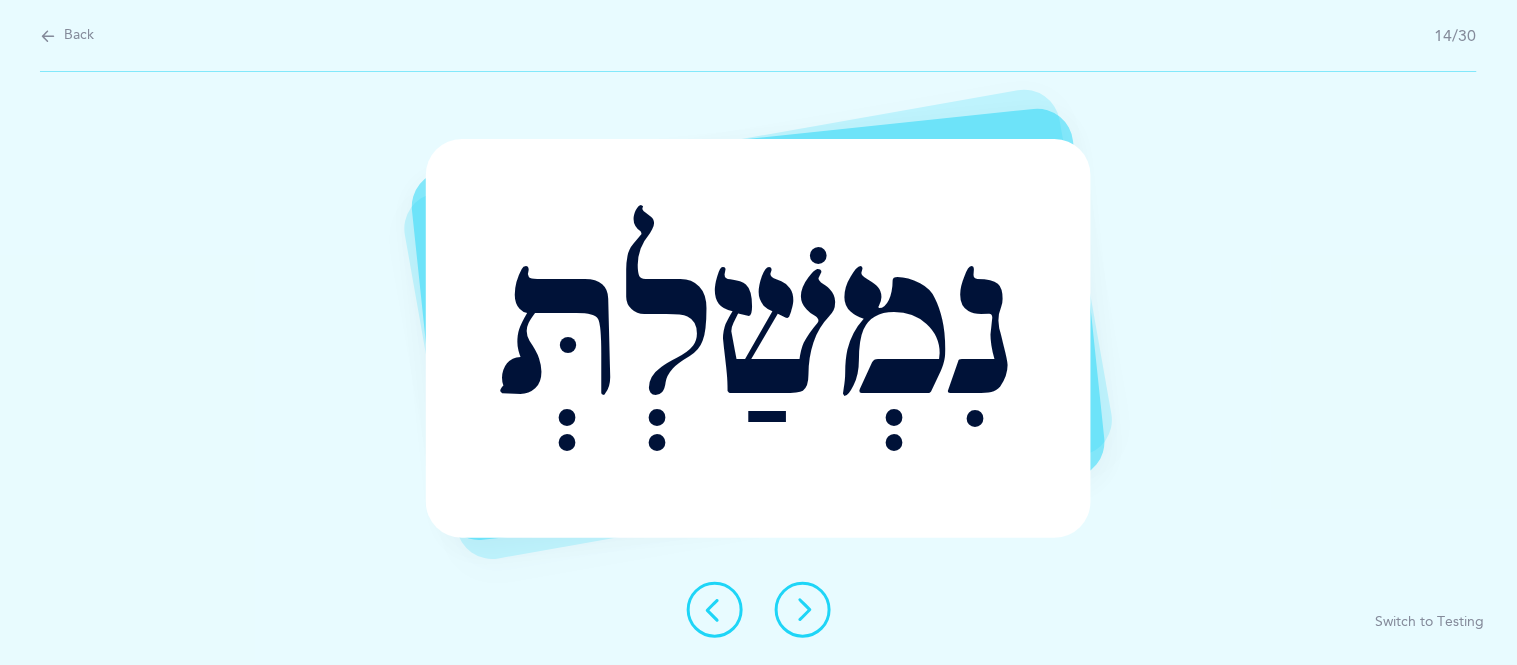 click at bounding box center (803, 610) 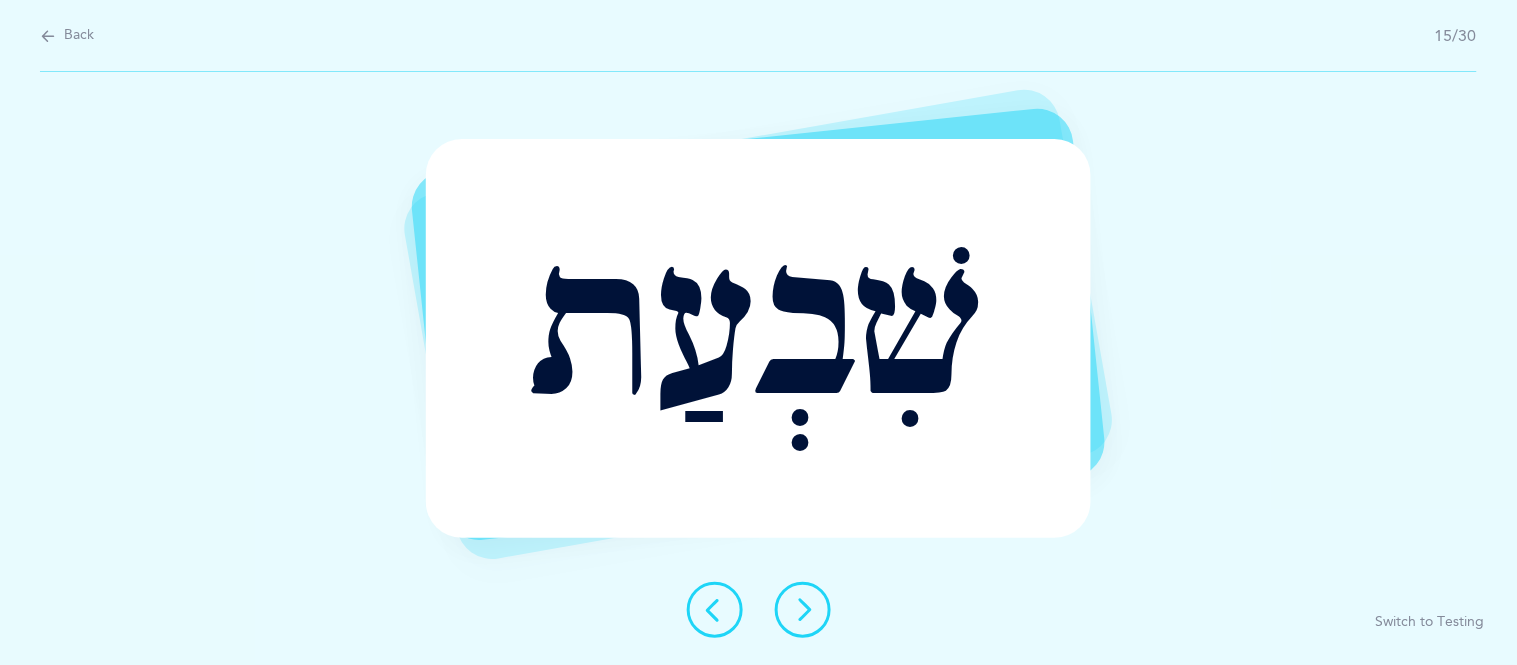click at bounding box center (803, 610) 